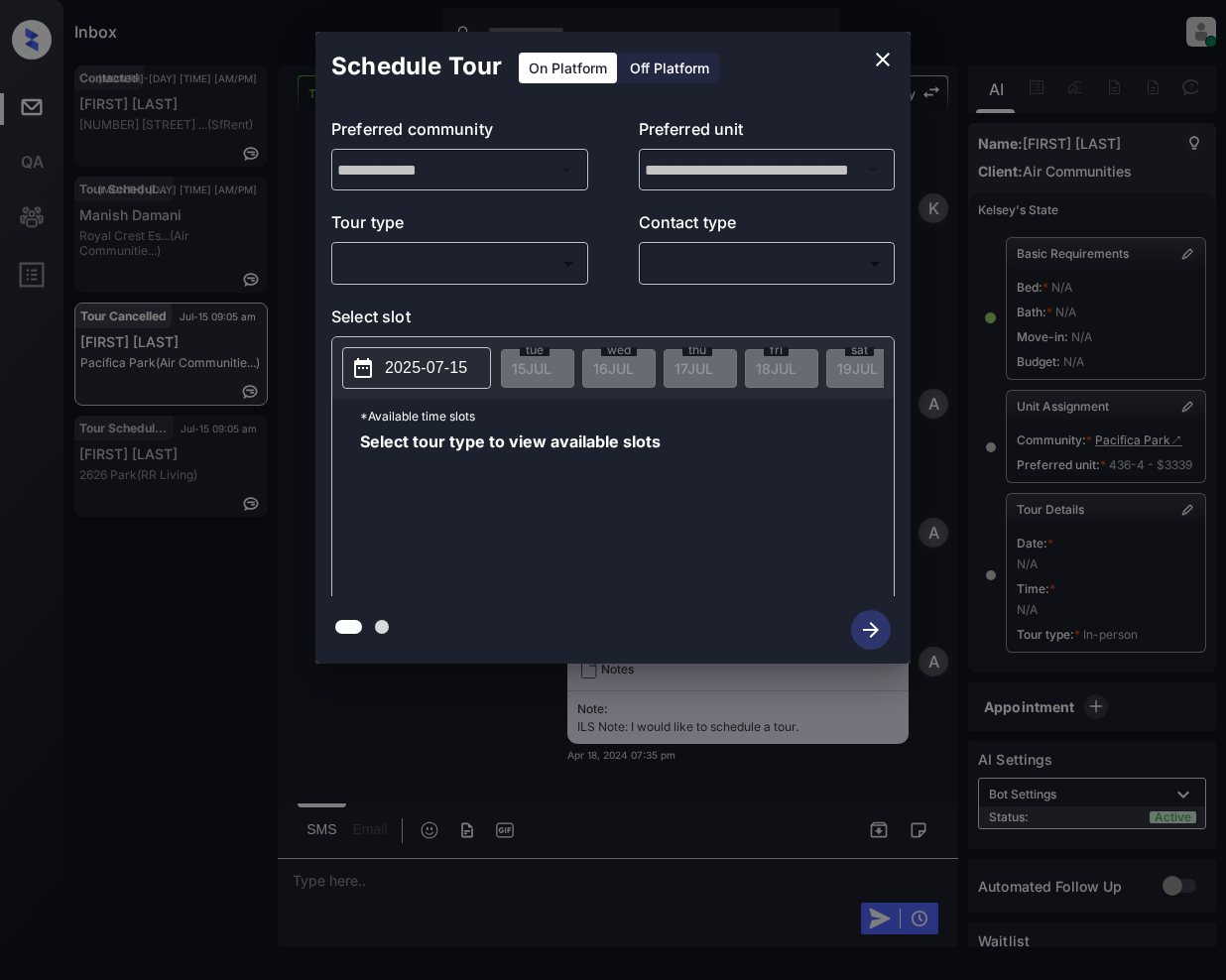 scroll, scrollTop: 0, scrollLeft: 0, axis: both 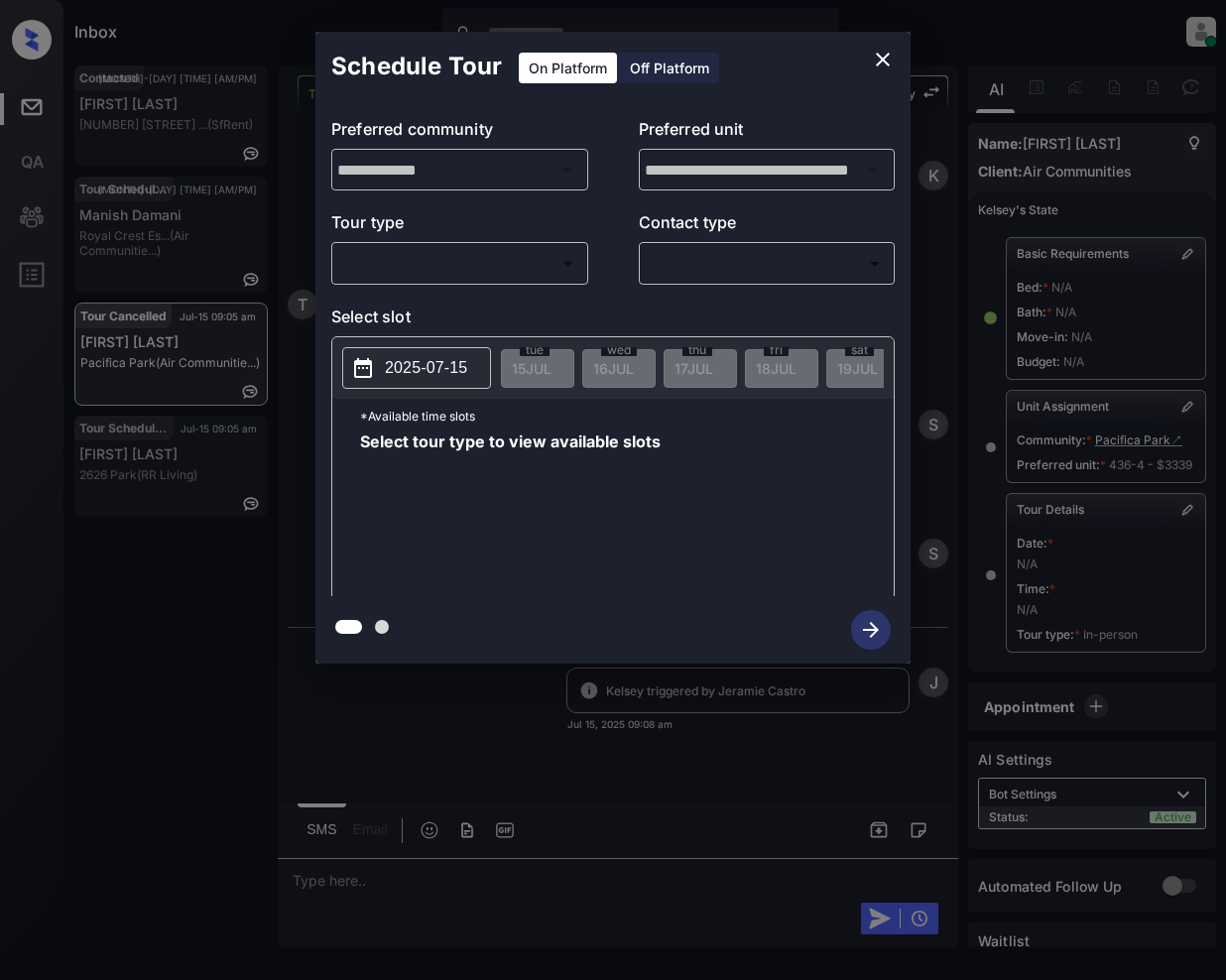 click on "Inbox Jeramie Castro Online Set yourself   offline Set yourself   on break Profile Switch to  light  mode Sign out Contacted Jul-15 08:59 am   Cesar Cruz 851 O’Farrell ...  (SfRent) Tour Scheduled Jul-15 09:02 am   Manish Damani Royal Crest Es...  (Air Communitie...) Tour Cancelled Jul-15 09:05 am   Tina Duran Pacifica Park  (Air Communitie...) Tour Scheduled Jul-15 09:05 am   Summer Hosey 2626 Park  (RR Living) Tour Cancelled Lost Lead Sentiment: Angry Upon sliding the acknowledgement:  Lead will move to lost stage. * ​ SMS and call option will be set to opt out. AFM will be turned off for the lead. Kelsey New Message Kelsey Notes Note: https://conversation.getzuma.com/6621d873291cc9bea38bbfdc Apr 18, 2024 07:35 pm  Sync'd w  entrata K New Message Agent Lead created via emailParser. Apr 18, 2024 07:35 pm A New Message Agent AFM Request sent to Kelsey. Apr 18, 2024 07:35 pm A New Message Agent Notes Note: ILS Note: I would like to schedule a tour. Apr 18, 2024 07:35 pm A New Message Kelsey    Sync'd w  K" at bounding box center [613, 490] 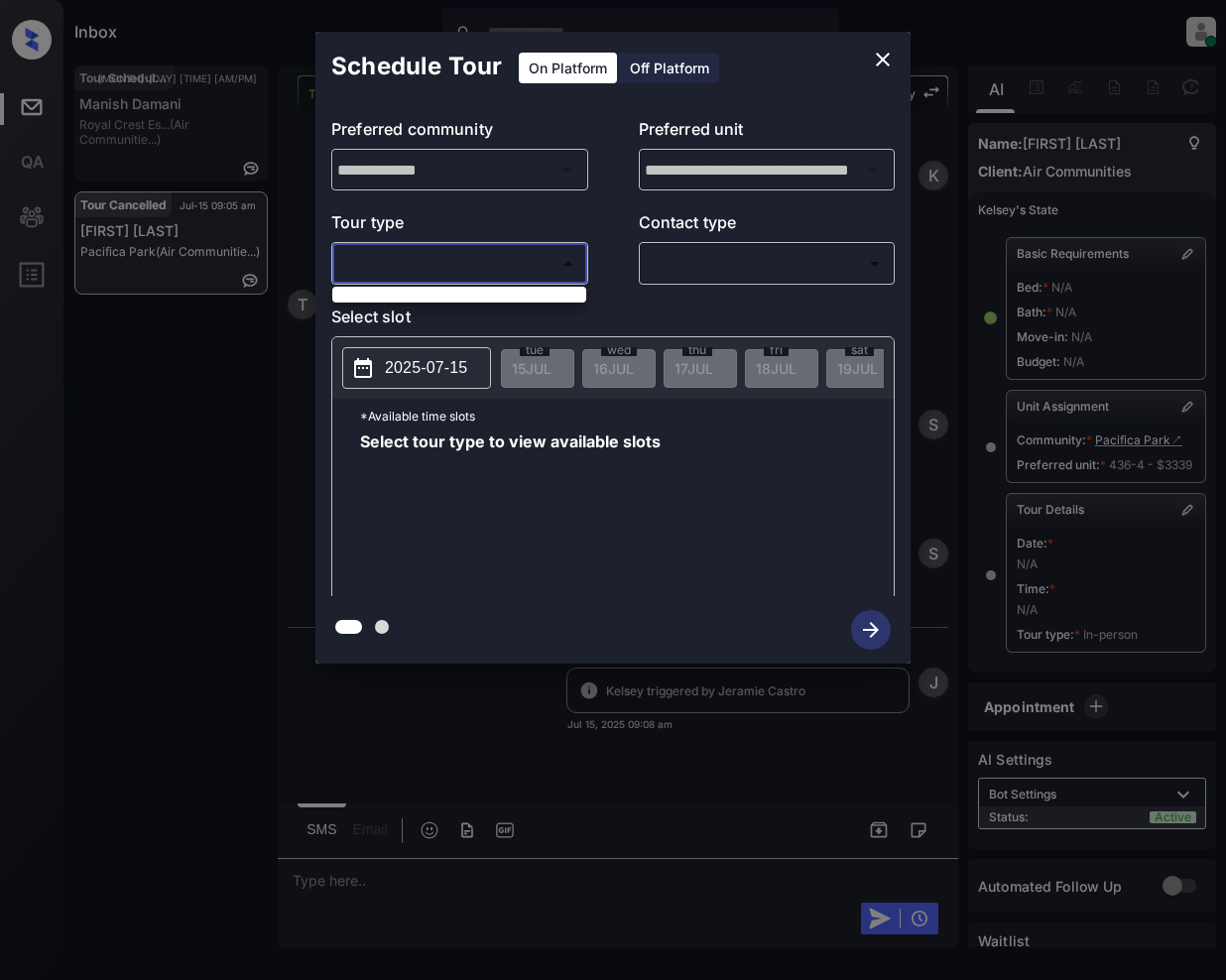 click at bounding box center [613, 490] 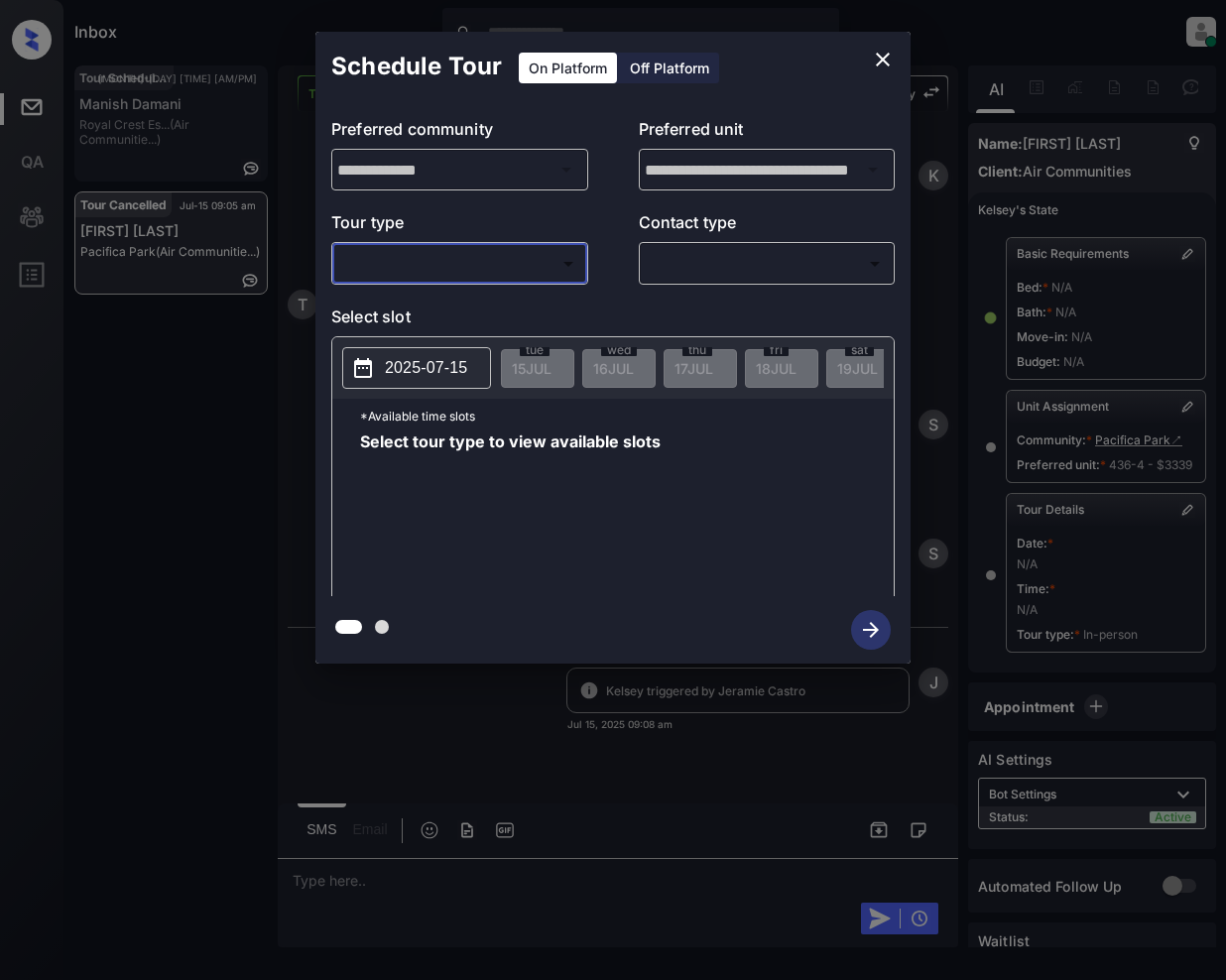 click 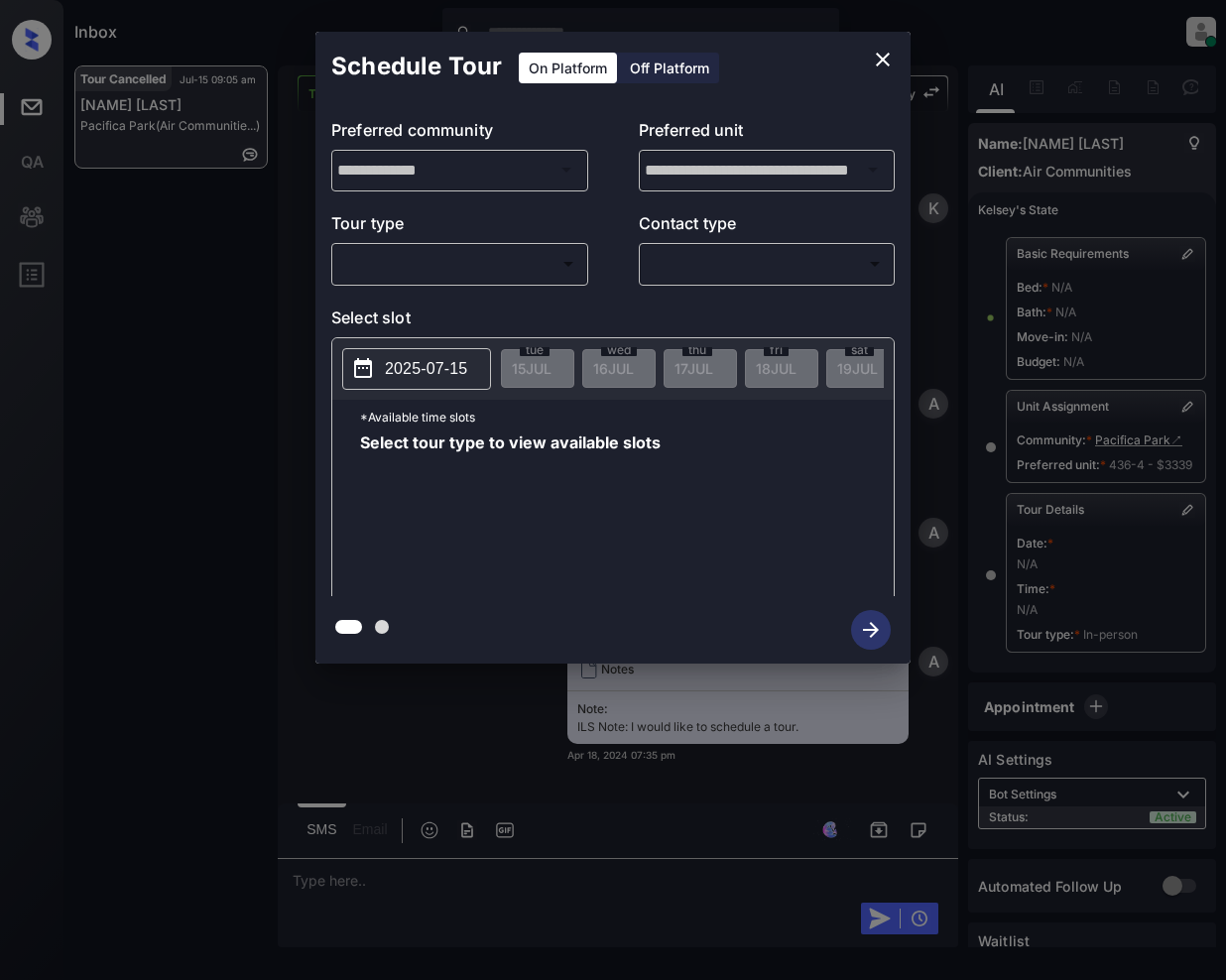 scroll, scrollTop: 0, scrollLeft: 0, axis: both 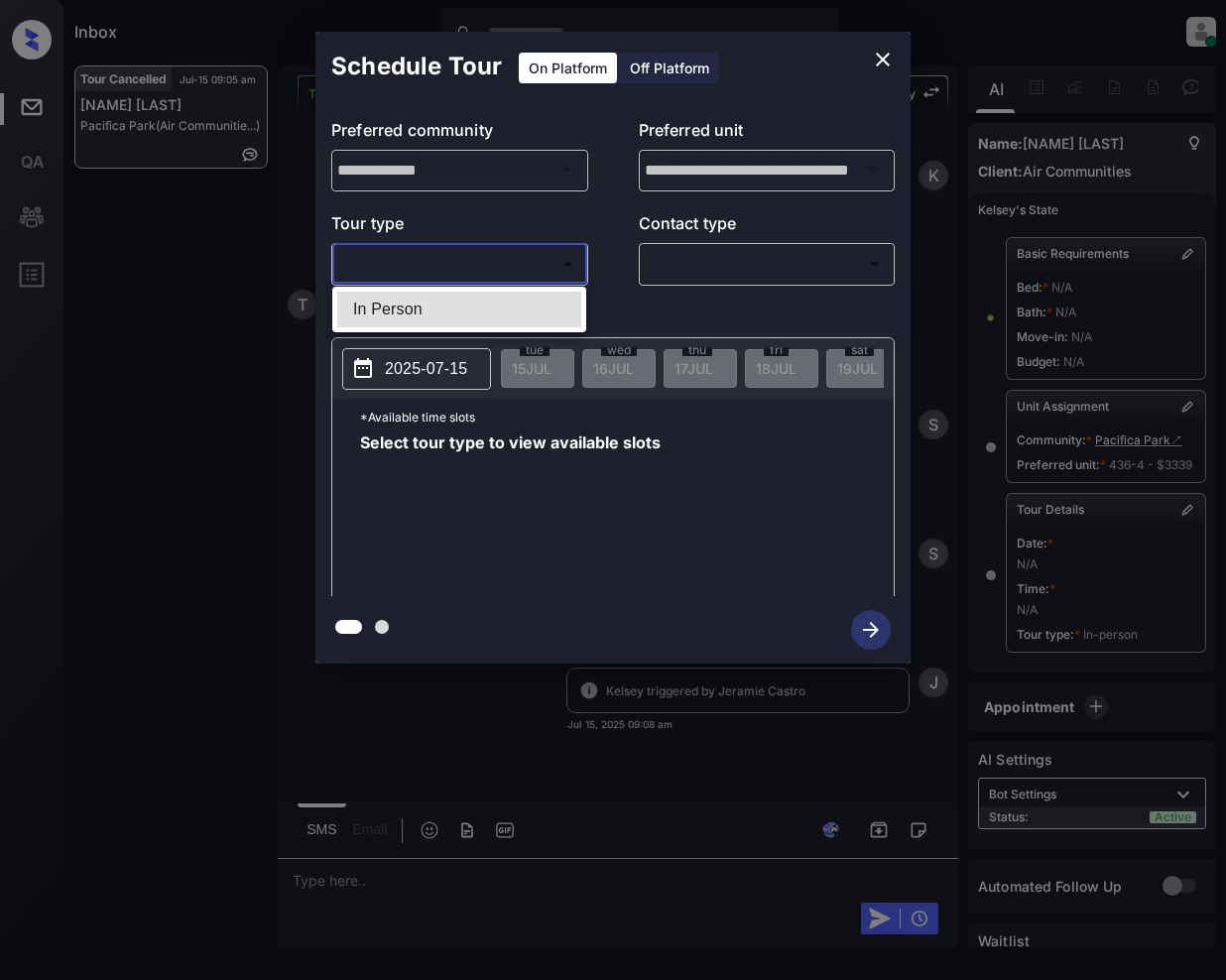 click on "Inbox Jeramie Castro Online Set yourself   offline Set yourself   on break Profile Switch to  light  mode Sign out Tour Cancelled Jul-15 09:05 am   Tina Duran Pacifica Park  (Air Communitie...) Tour Cancelled Lost Lead Sentiment: Angry Upon sliding the acknowledgement:  Lead will move to lost stage. * ​ SMS and call option will be set to opt out. AFM will be turned off for the lead. Kelsey New Message Kelsey Notes Note: https://conversation.getzuma.com/6621d873291cc9bea38bbfdc Apr 18, 2024 07:35 pm  Sync'd w  entrata K New Message Agent Lead created via emailParser. Apr 18, 2024 07:35 pm A New Message Agent AFM Request sent to Kelsey. Apr 18, 2024 07:35 pm A New Message Agent Notes Note: ILS Note: I would like to schedule a tour. Apr 18, 2024 07:35 pm A New Message Kelsey Hey Tina! Kelsey here. I noticed you inquired about our community, Pacifica Park. If you'd like to check it out in person or need more info, just let me know! Apr 18, 2024 07:35 pm   | TemplateAFMSms  Sync'd w  entrata K New Message   T S" at bounding box center (613, 490) 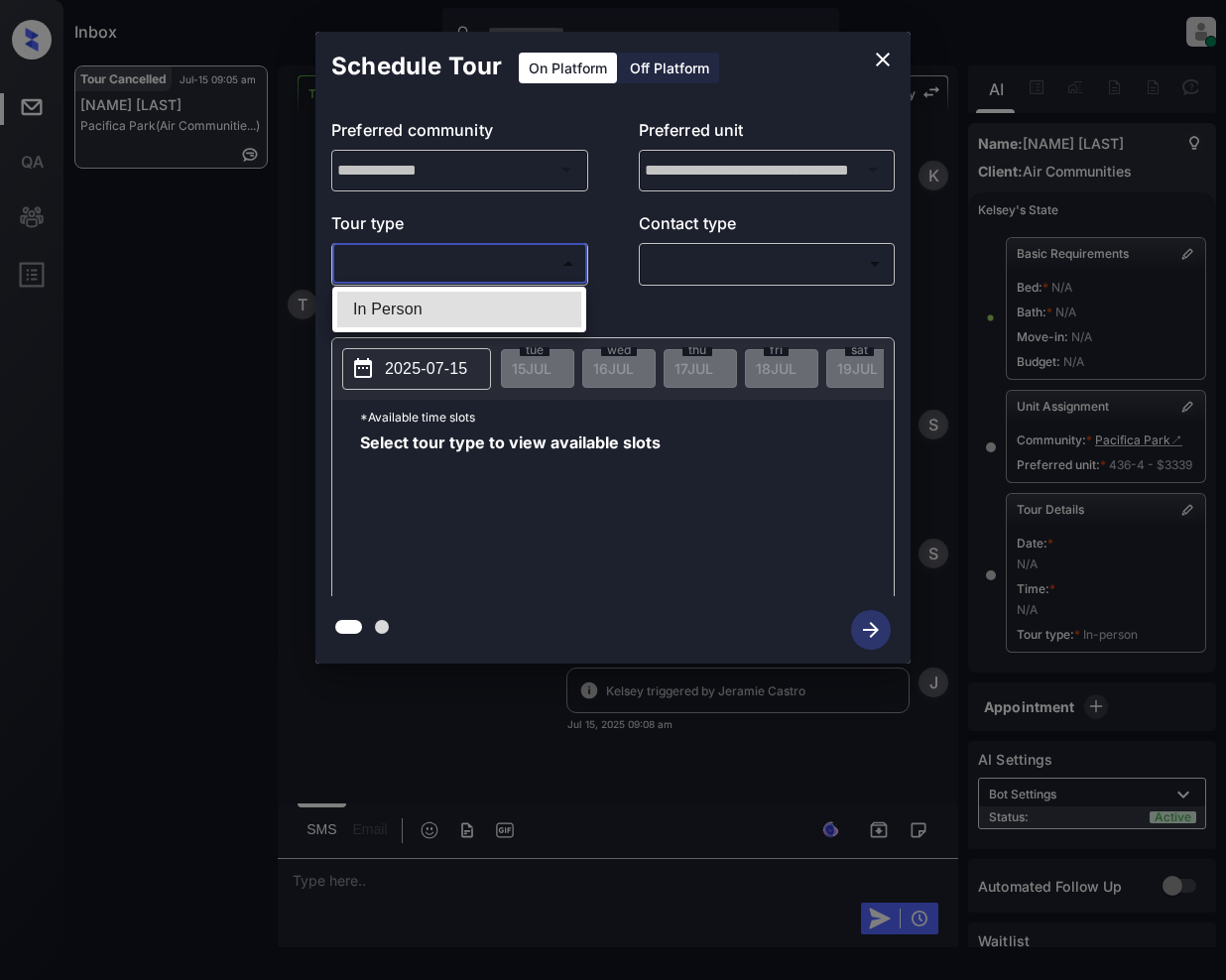 click on "In Person" at bounding box center (459, 309) 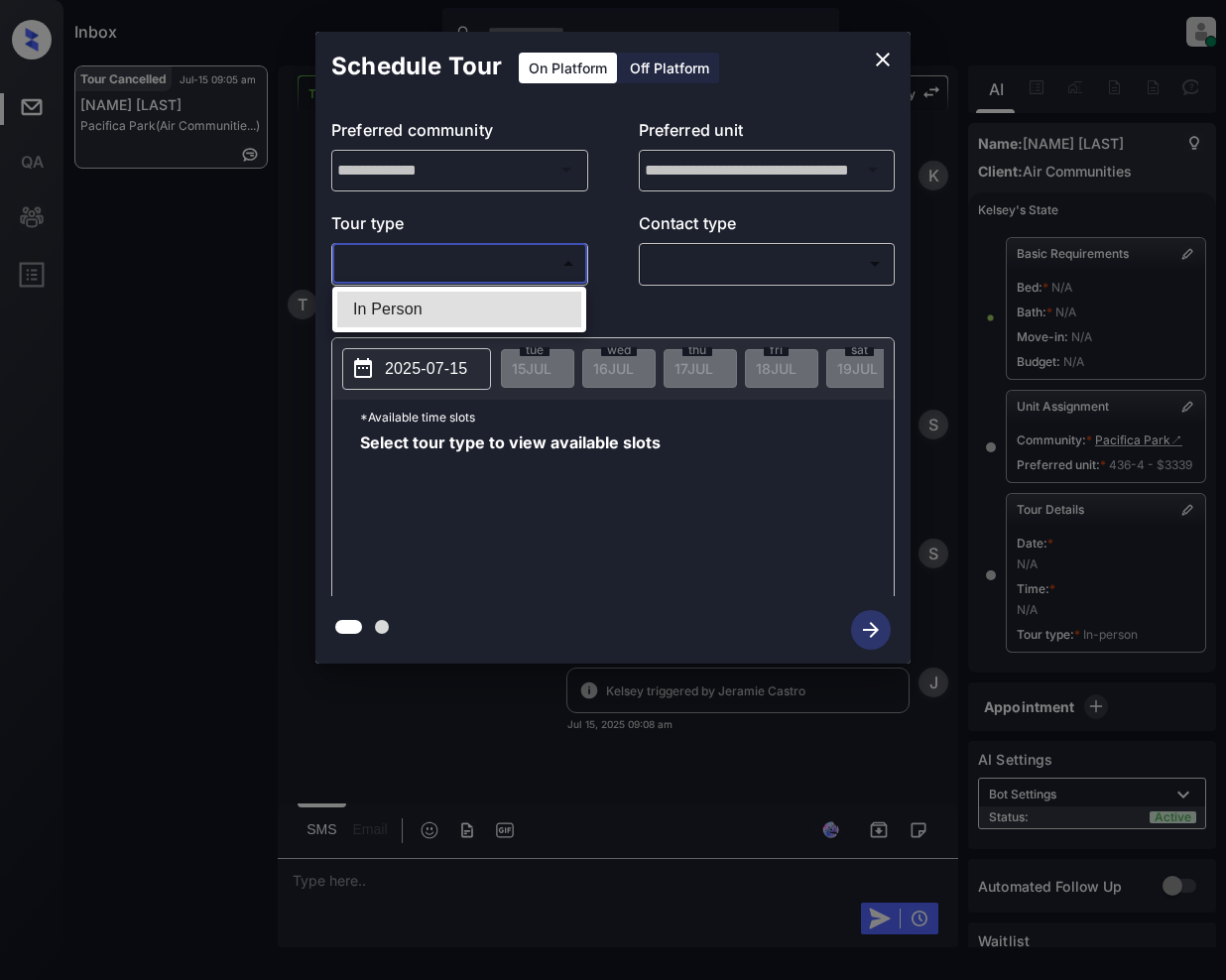 type on "********" 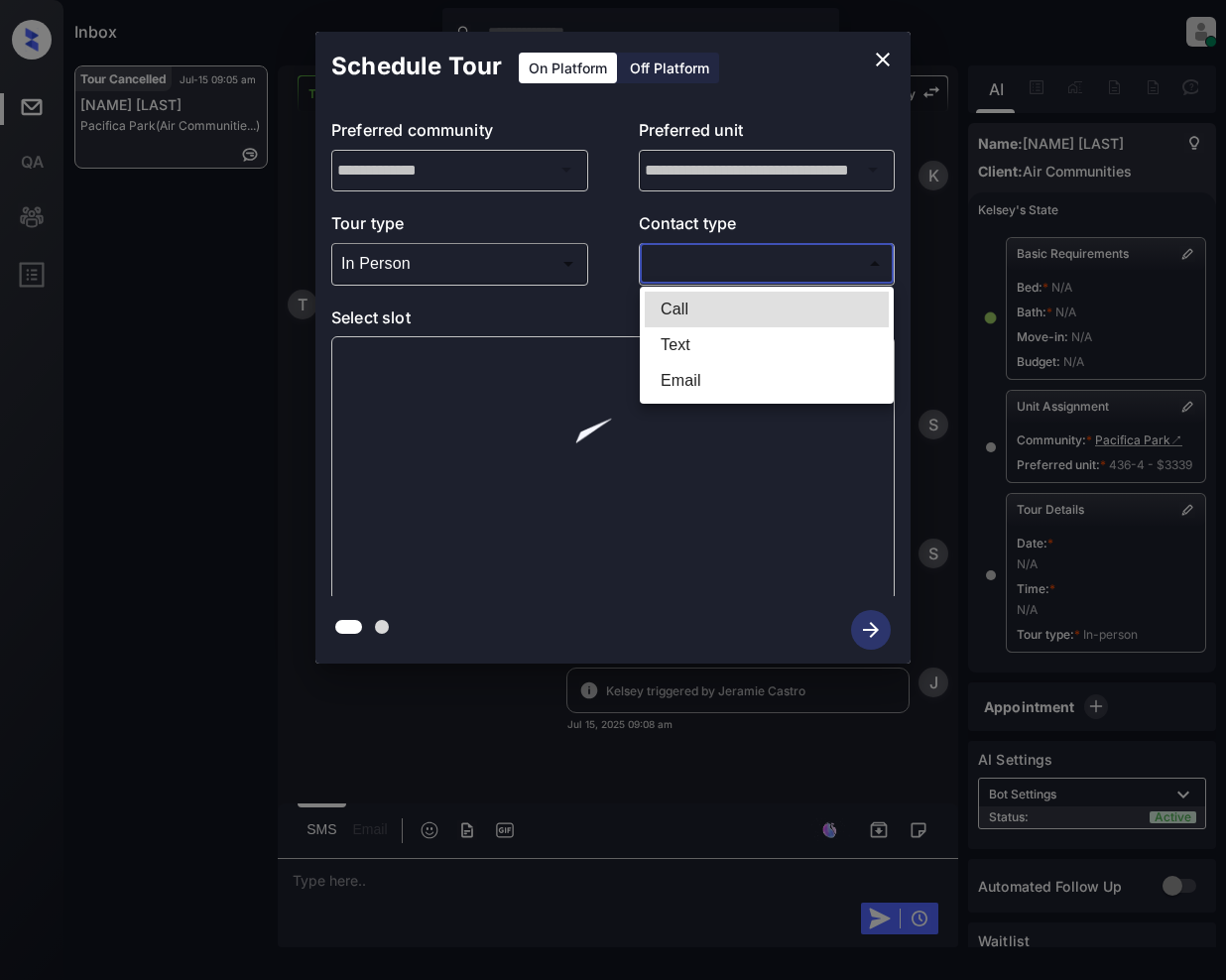 click on "Inbox Jeramie Castro Online Set yourself   offline Set yourself   on break Profile Switch to  light  mode Sign out Tour Cancelled Jul-15 09:05 am   Tina Duran Pacifica Park  (Air Communitie...) Tour Cancelled Lost Lead Sentiment: Angry Upon sliding the acknowledgement:  Lead will move to lost stage. * ​ SMS and call option will be set to opt out. AFM will be turned off for the lead. Kelsey New Message Kelsey Notes Note: https://conversation.getzuma.com/6621d873291cc9bea38bbfdc Apr 18, 2024 07:35 pm  Sync'd w  entrata K New Message Agent Lead created via emailParser. Apr 18, 2024 07:35 pm A New Message Agent AFM Request sent to Kelsey. Apr 18, 2024 07:35 pm A New Message Agent Notes Note: ILS Note: I would like to schedule a tour. Apr 18, 2024 07:35 pm A New Message Kelsey Hey Tina! Kelsey here. I noticed you inquired about our community, Pacifica Park. If you'd like to check it out in person or need more info, just let me know! Apr 18, 2024 07:35 pm   | TemplateAFMSms  Sync'd w  entrata K New Message   T S" at bounding box center [613, 490] 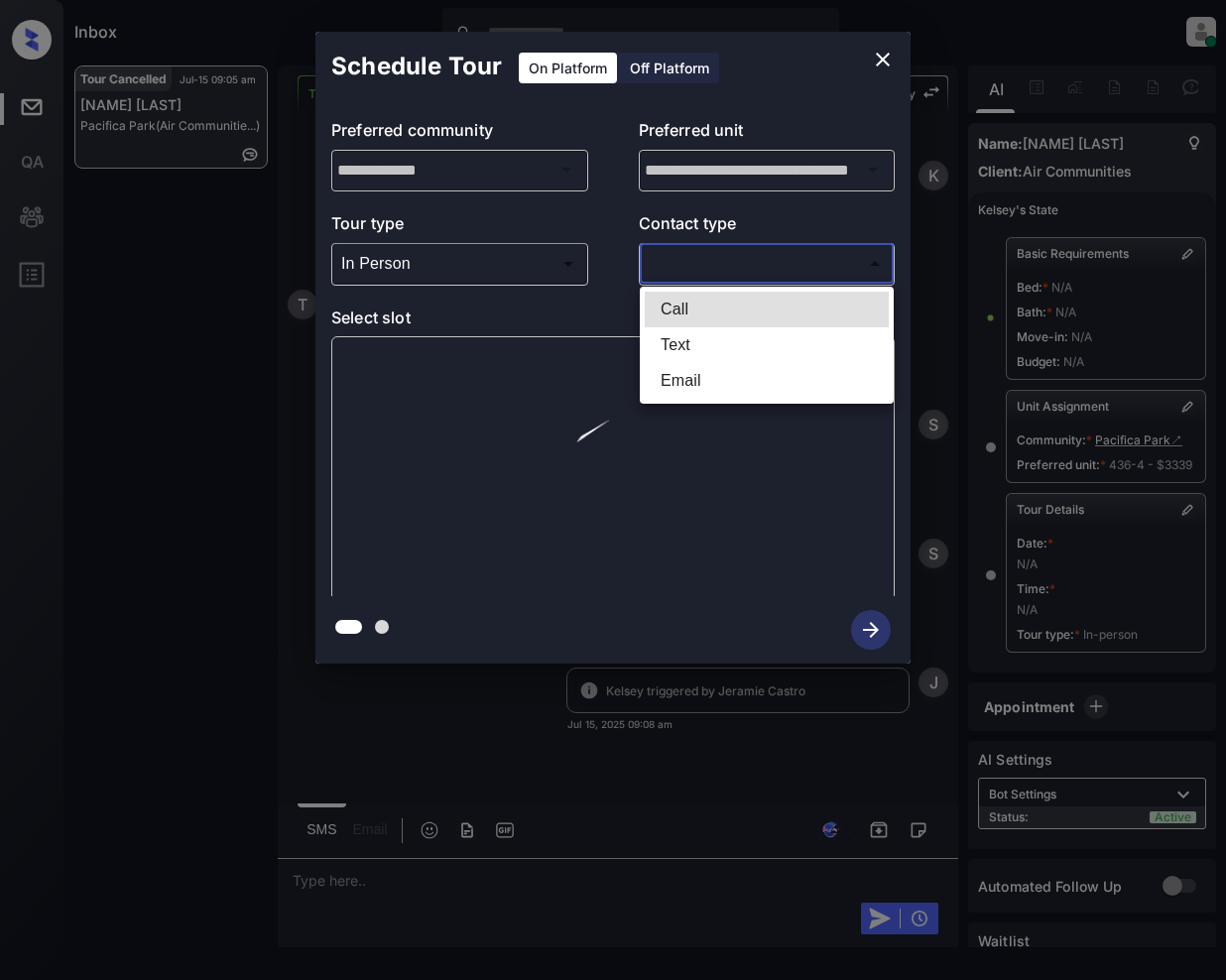 click on "Text" at bounding box center [767, 345] 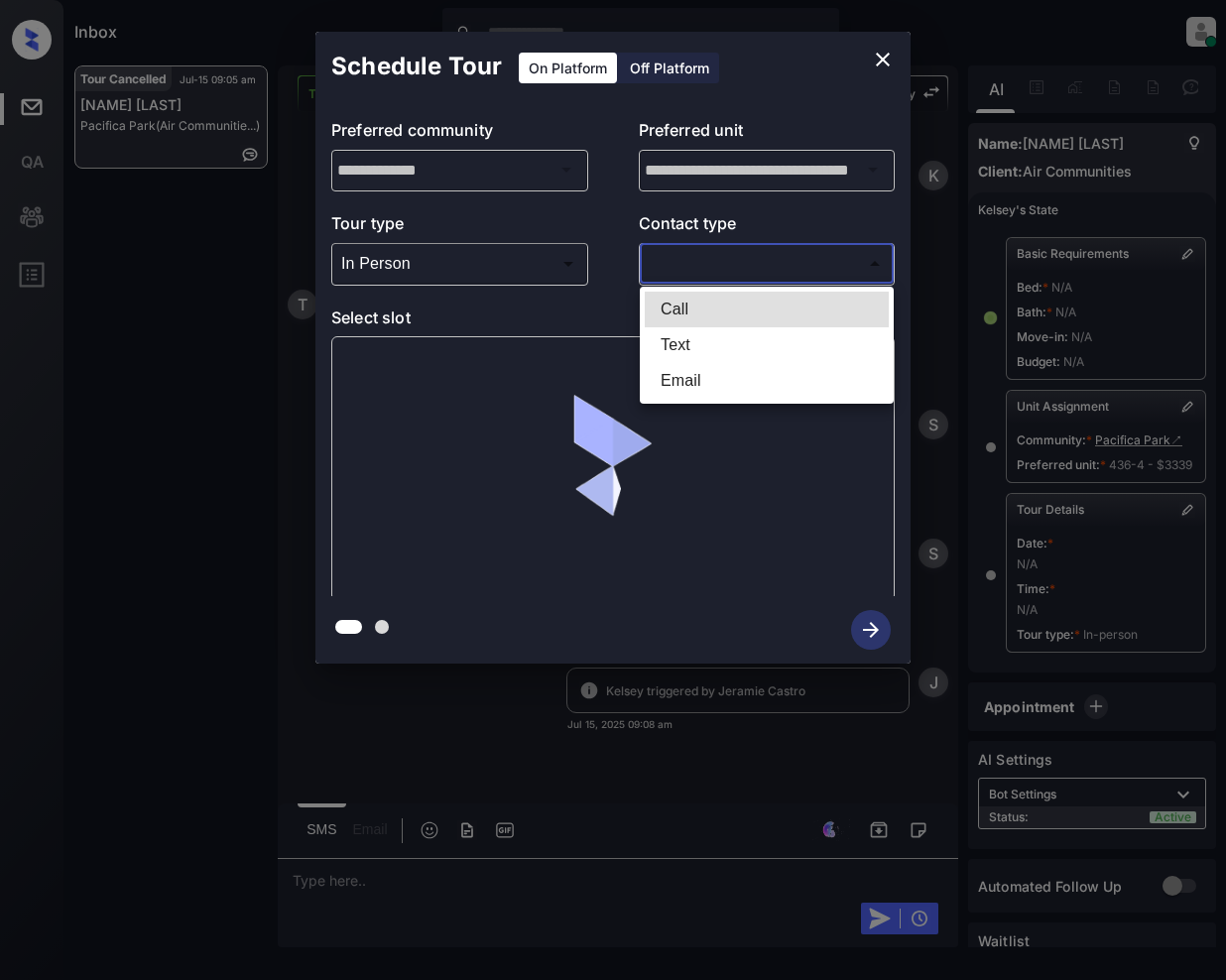 type on "****" 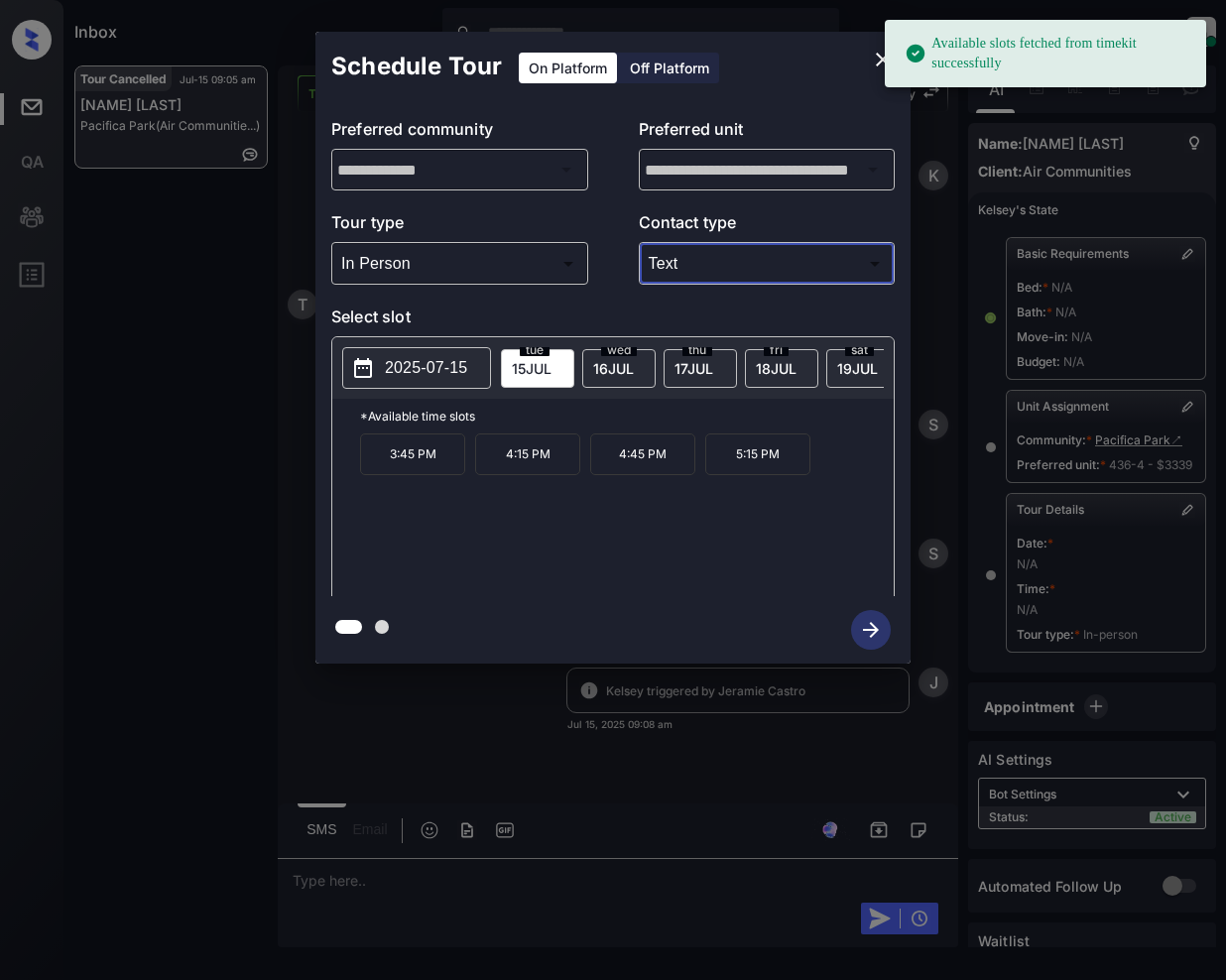 click on "16 JUL" at bounding box center (532, 368) 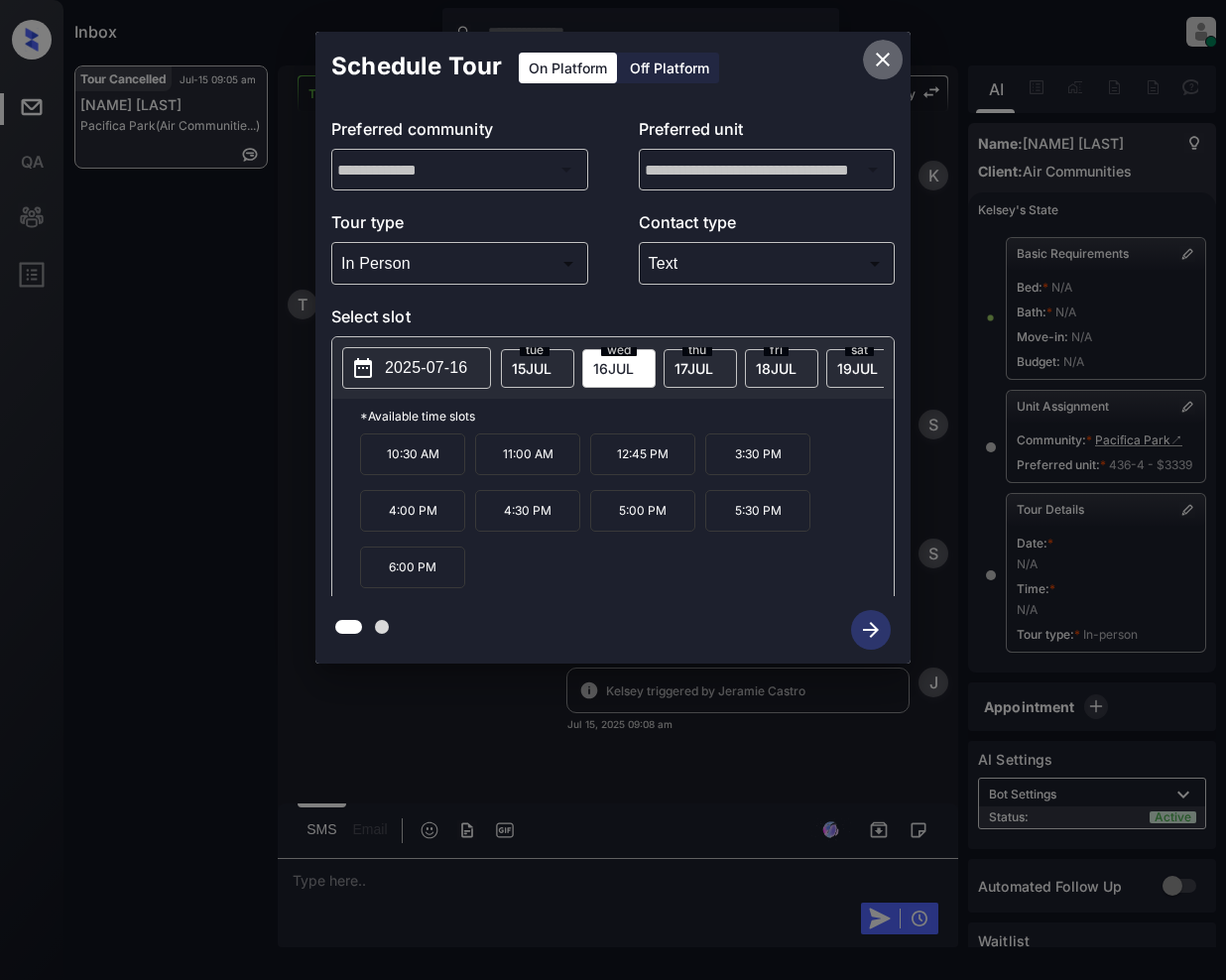 click 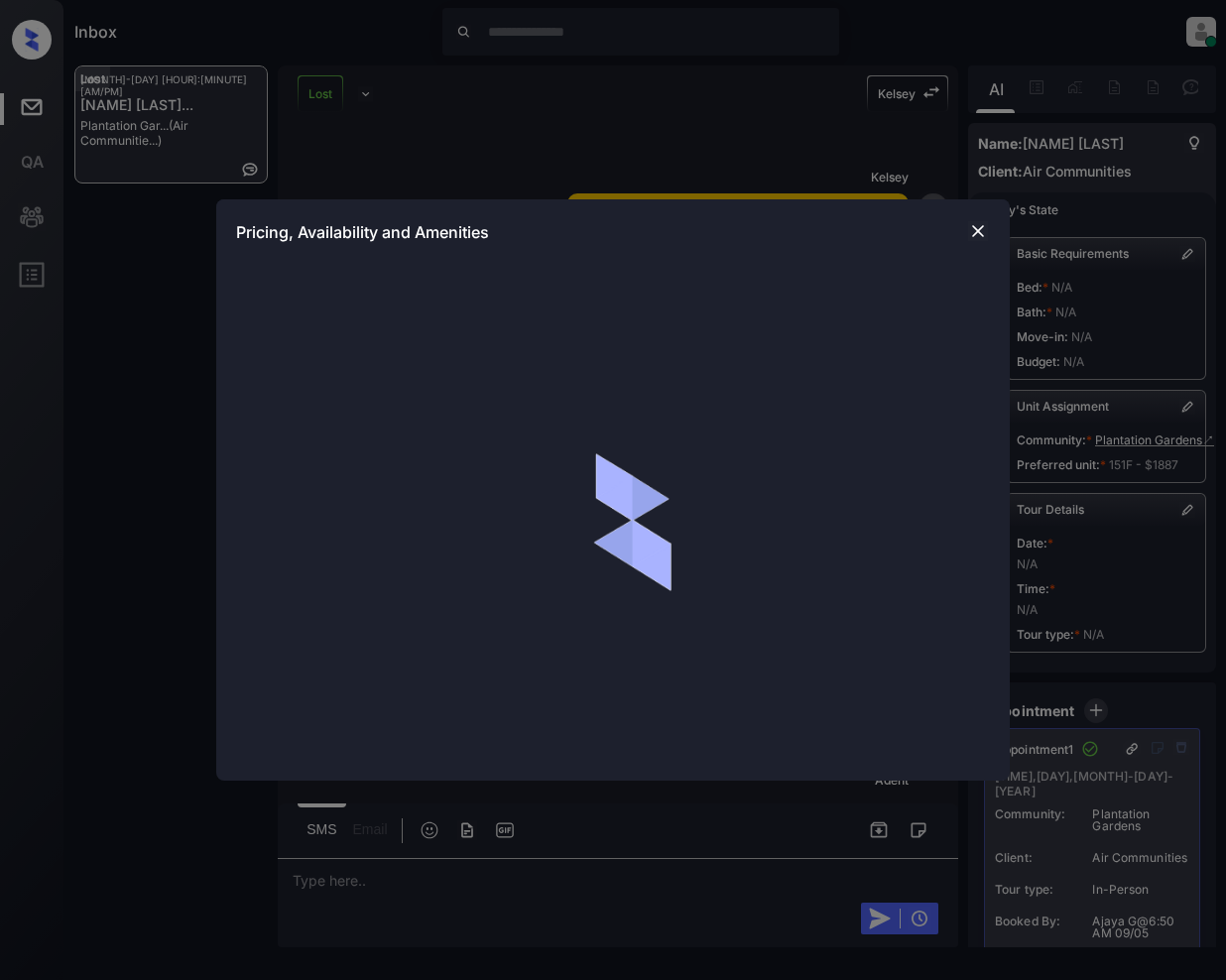scroll, scrollTop: 0, scrollLeft: 0, axis: both 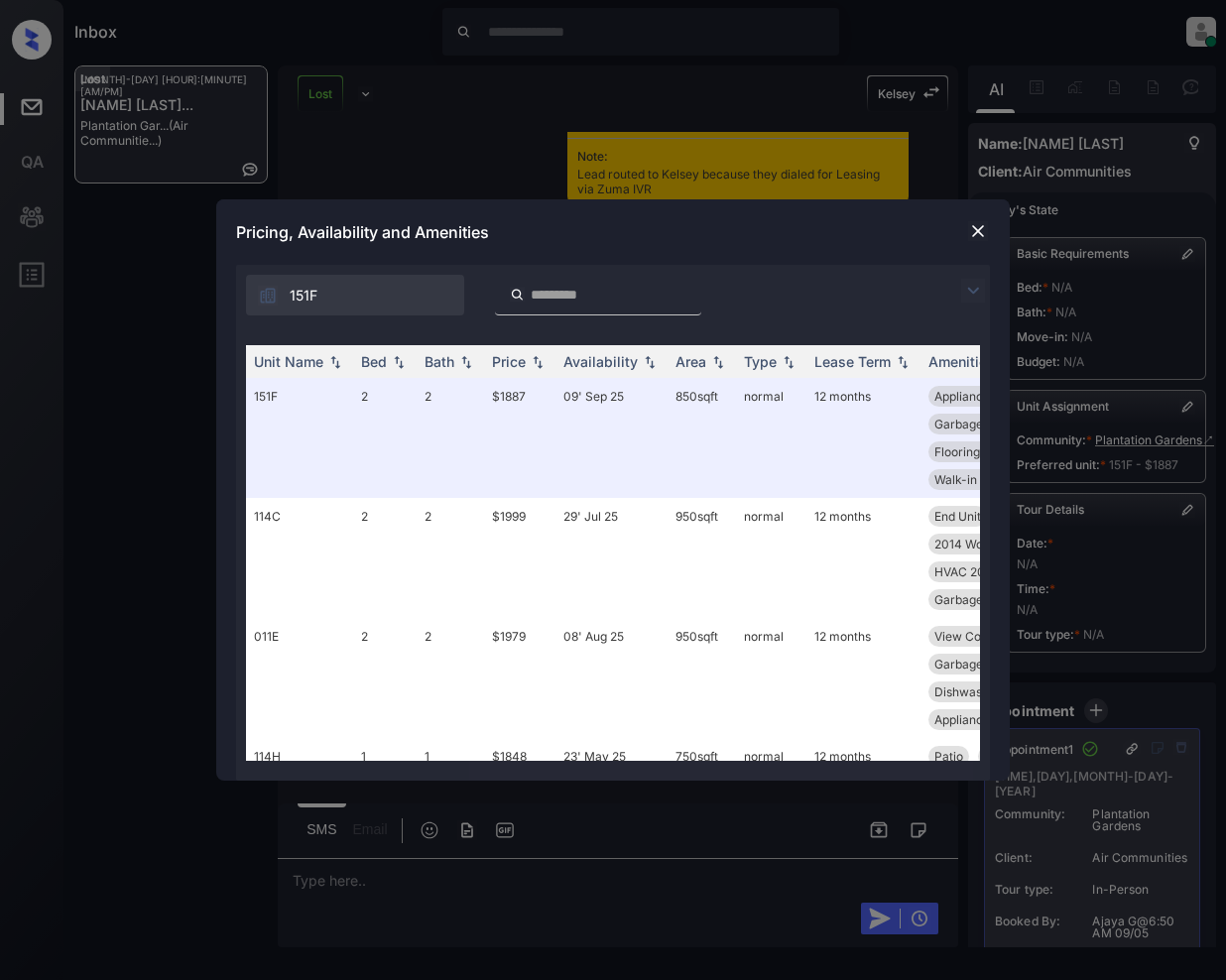 click at bounding box center (973, 291) 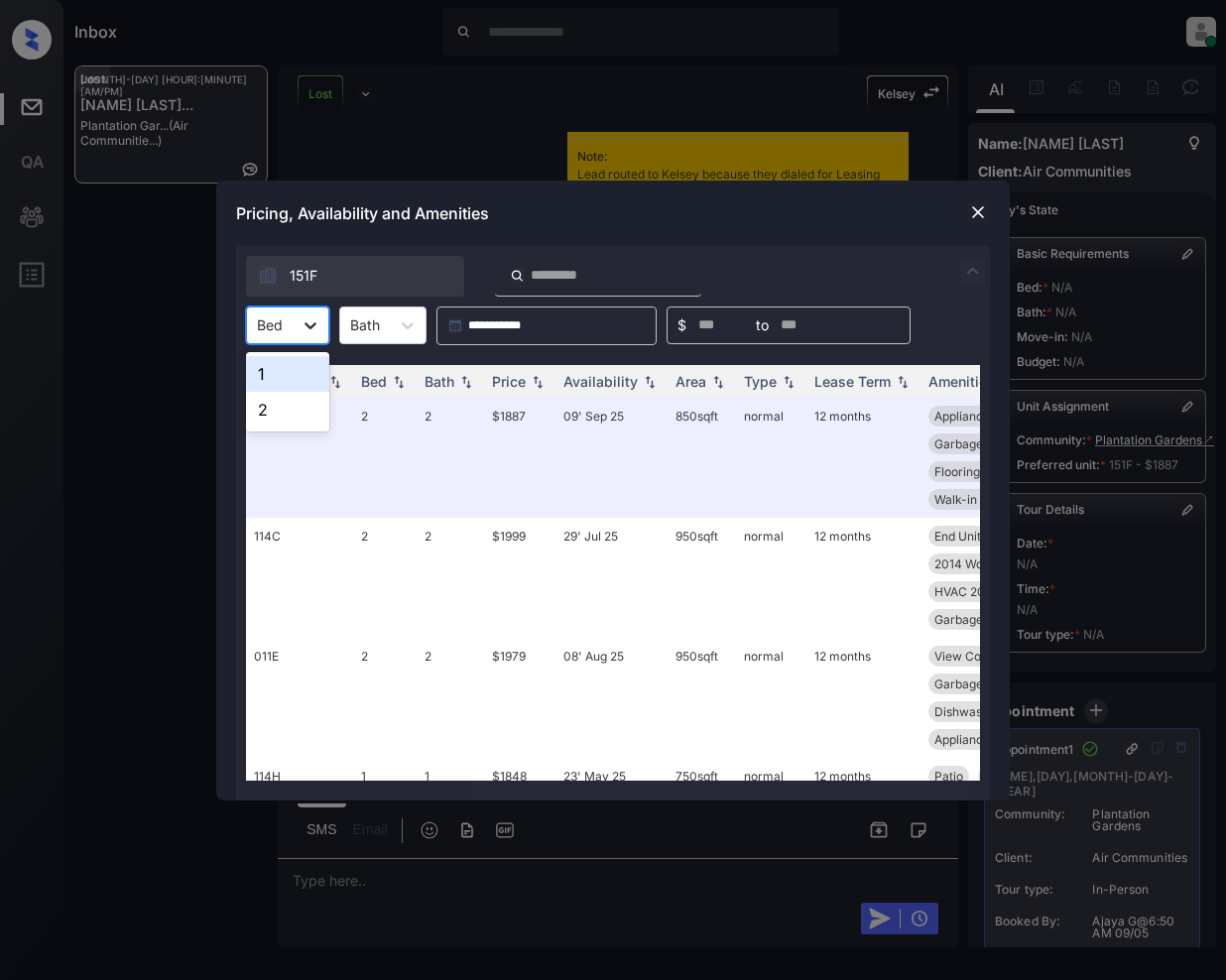 click 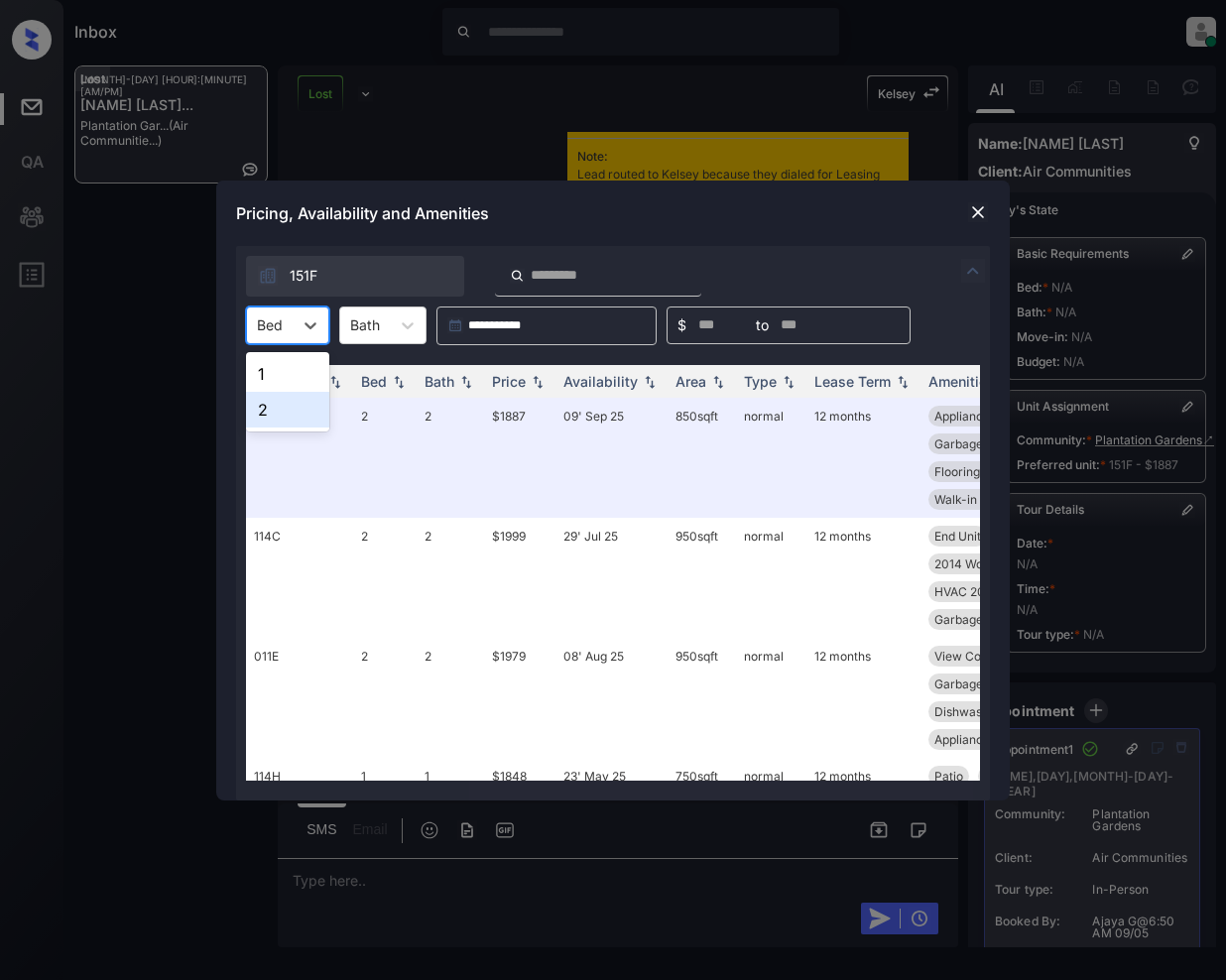 click on "2" at bounding box center [288, 410] 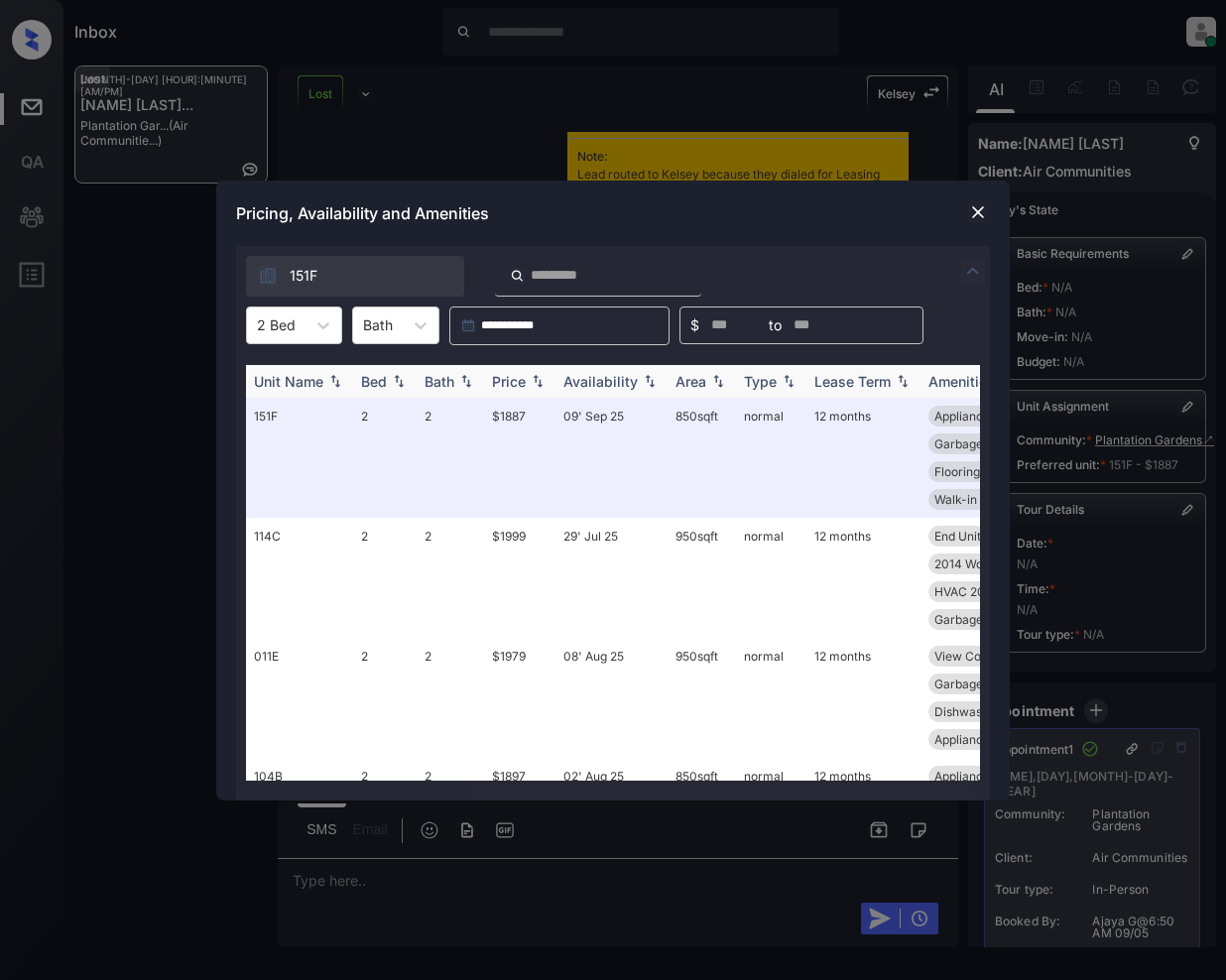 click at bounding box center [538, 381] 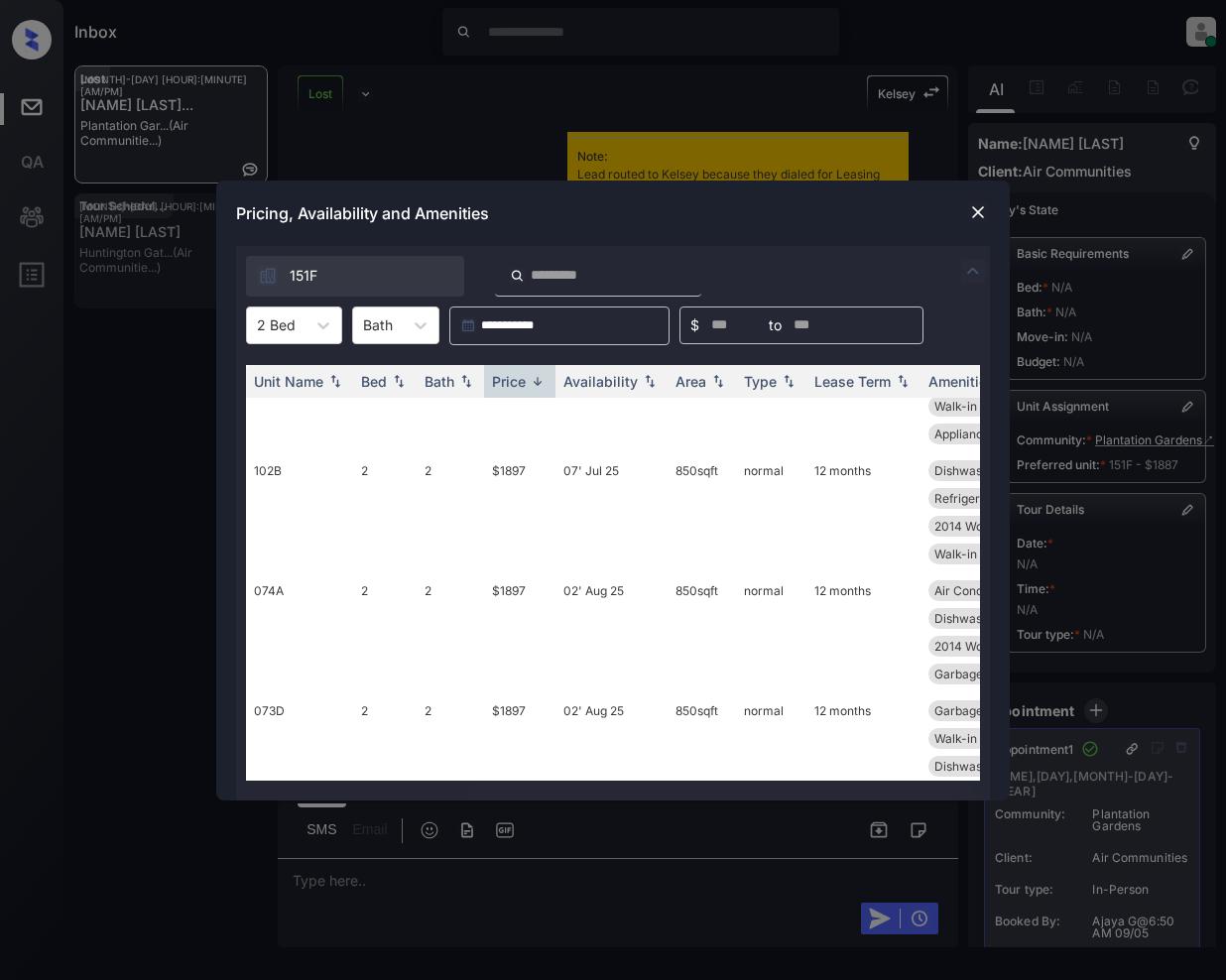 scroll, scrollTop: 2889, scrollLeft: 0, axis: vertical 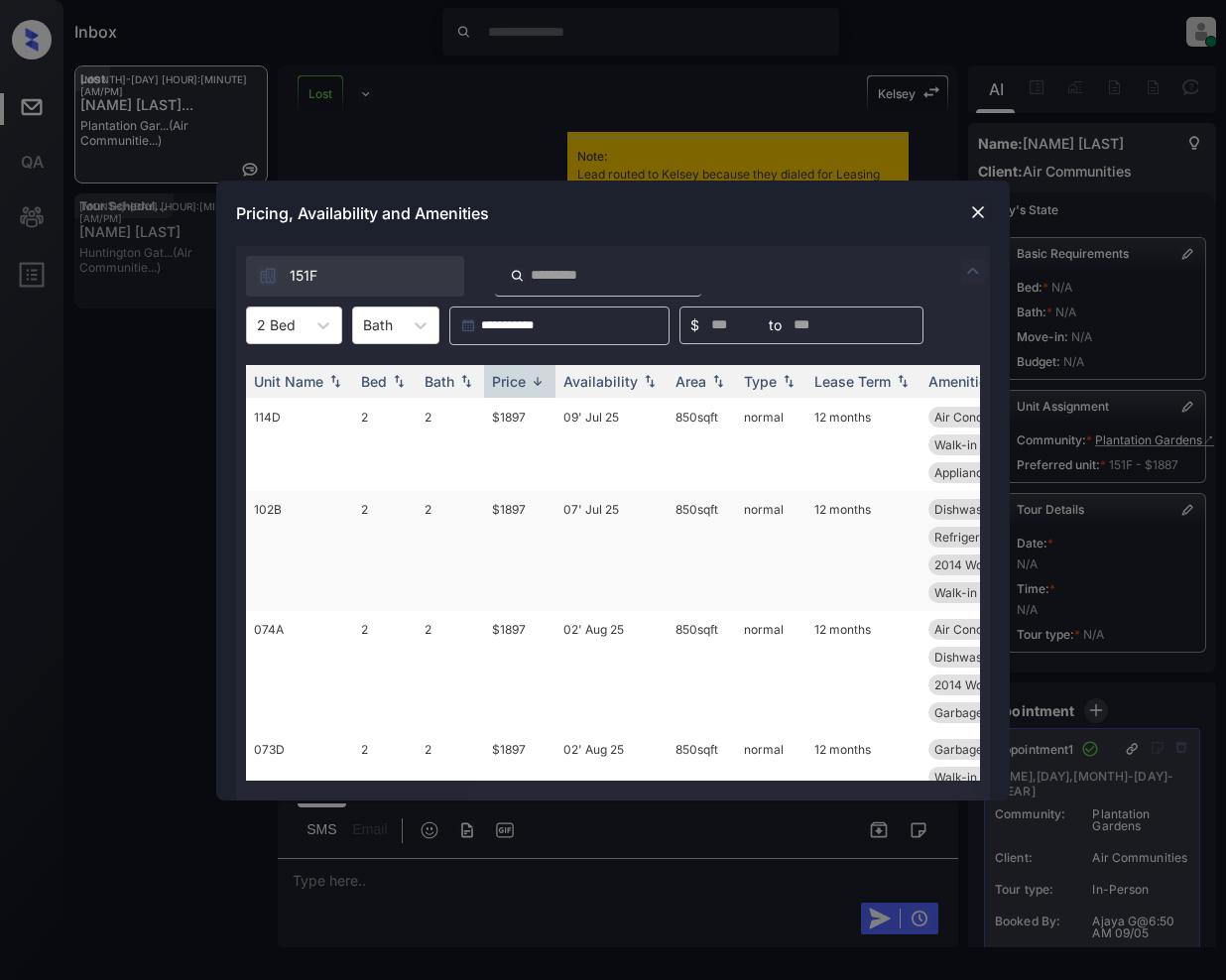 click on "$1897" at bounding box center [520, 551] 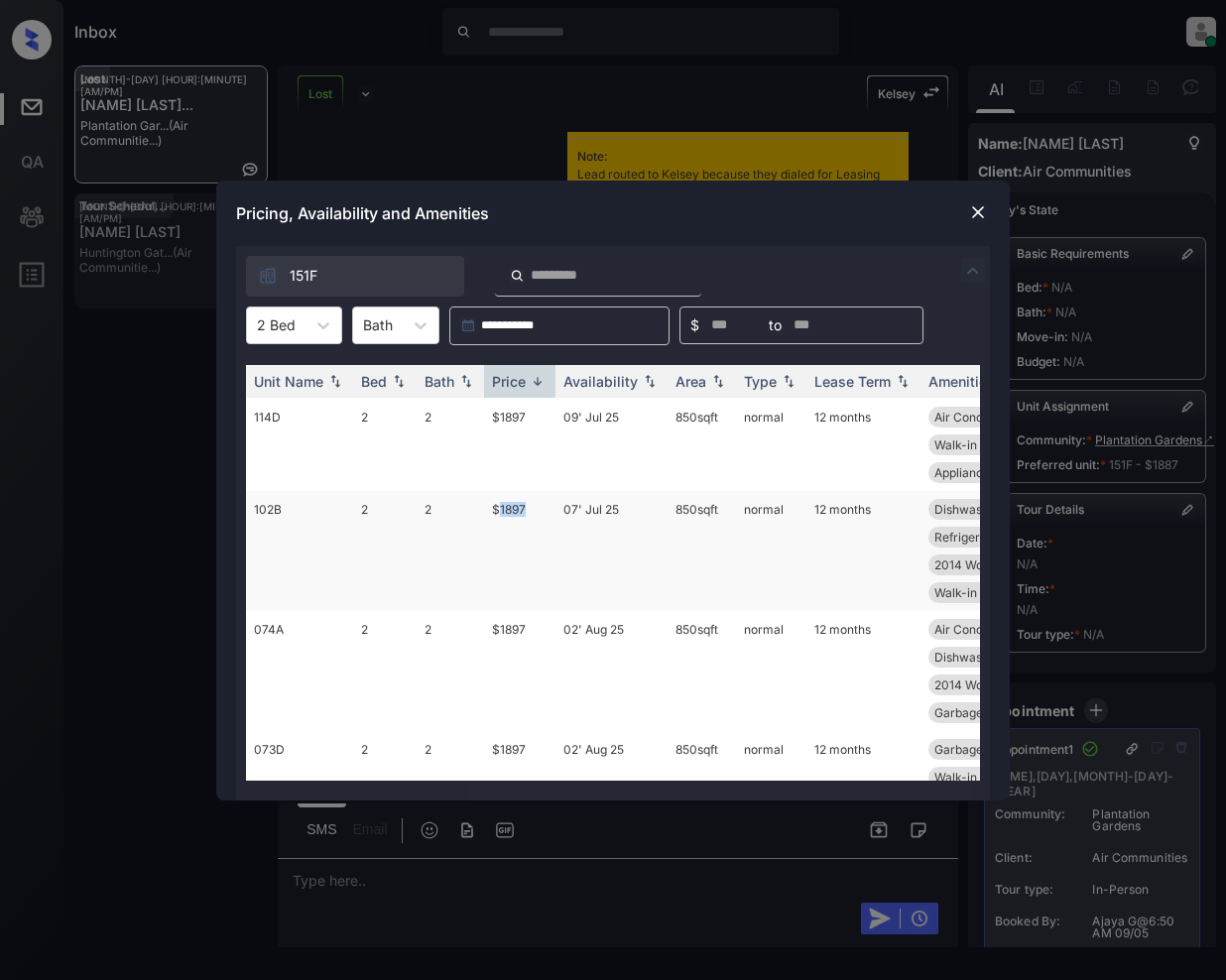 click on "$1897" at bounding box center [520, 551] 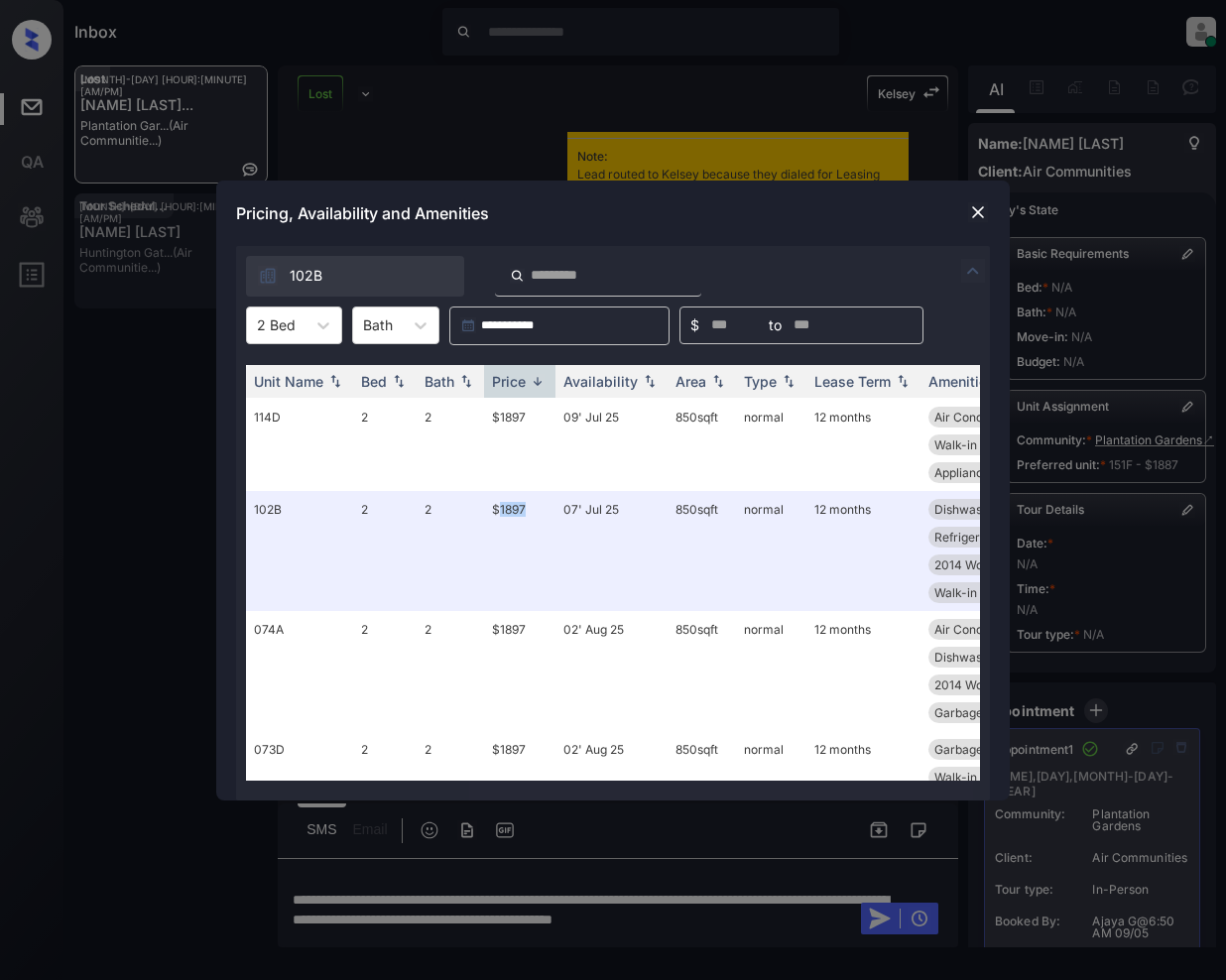 click at bounding box center (978, 212) 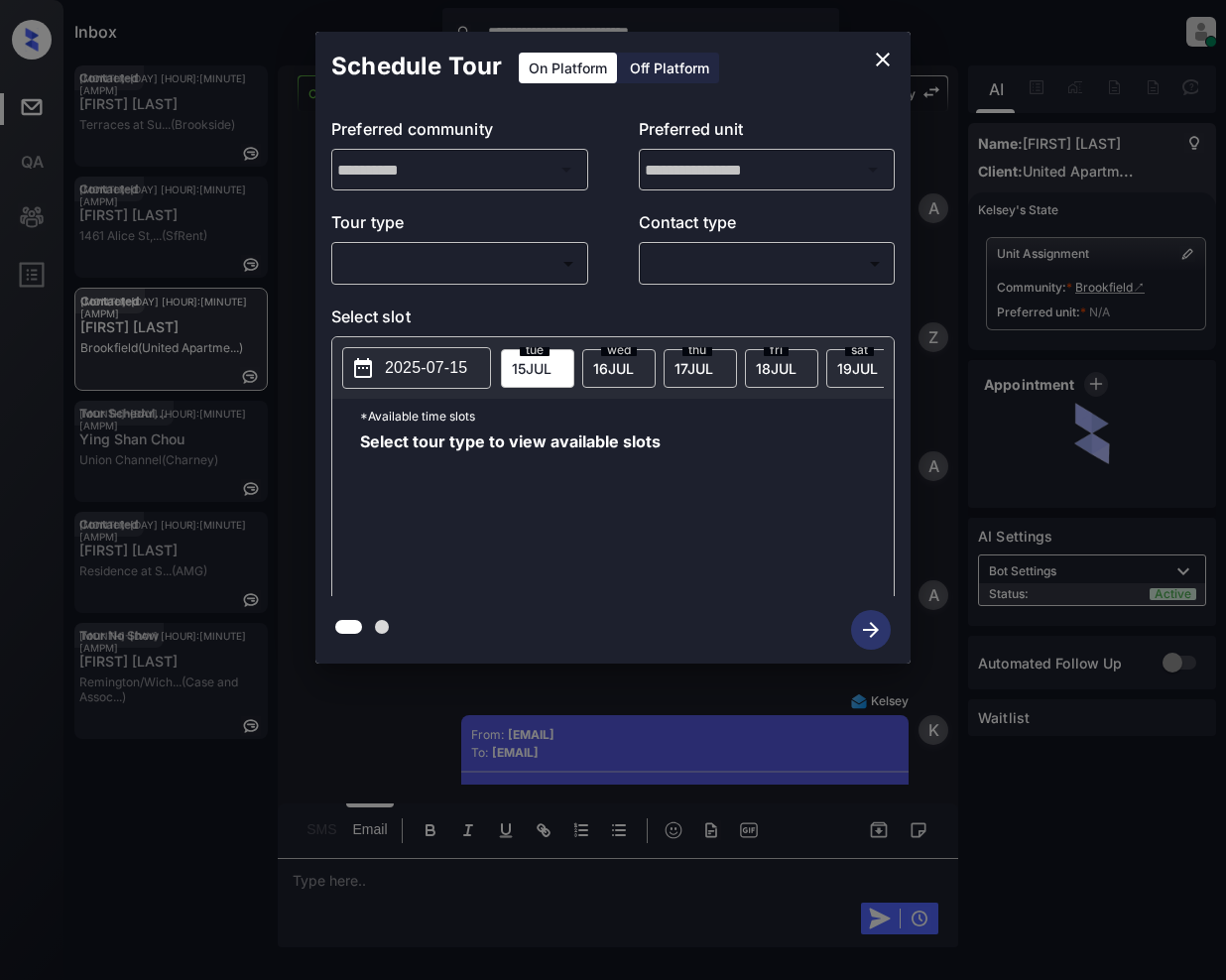 scroll, scrollTop: 0, scrollLeft: 0, axis: both 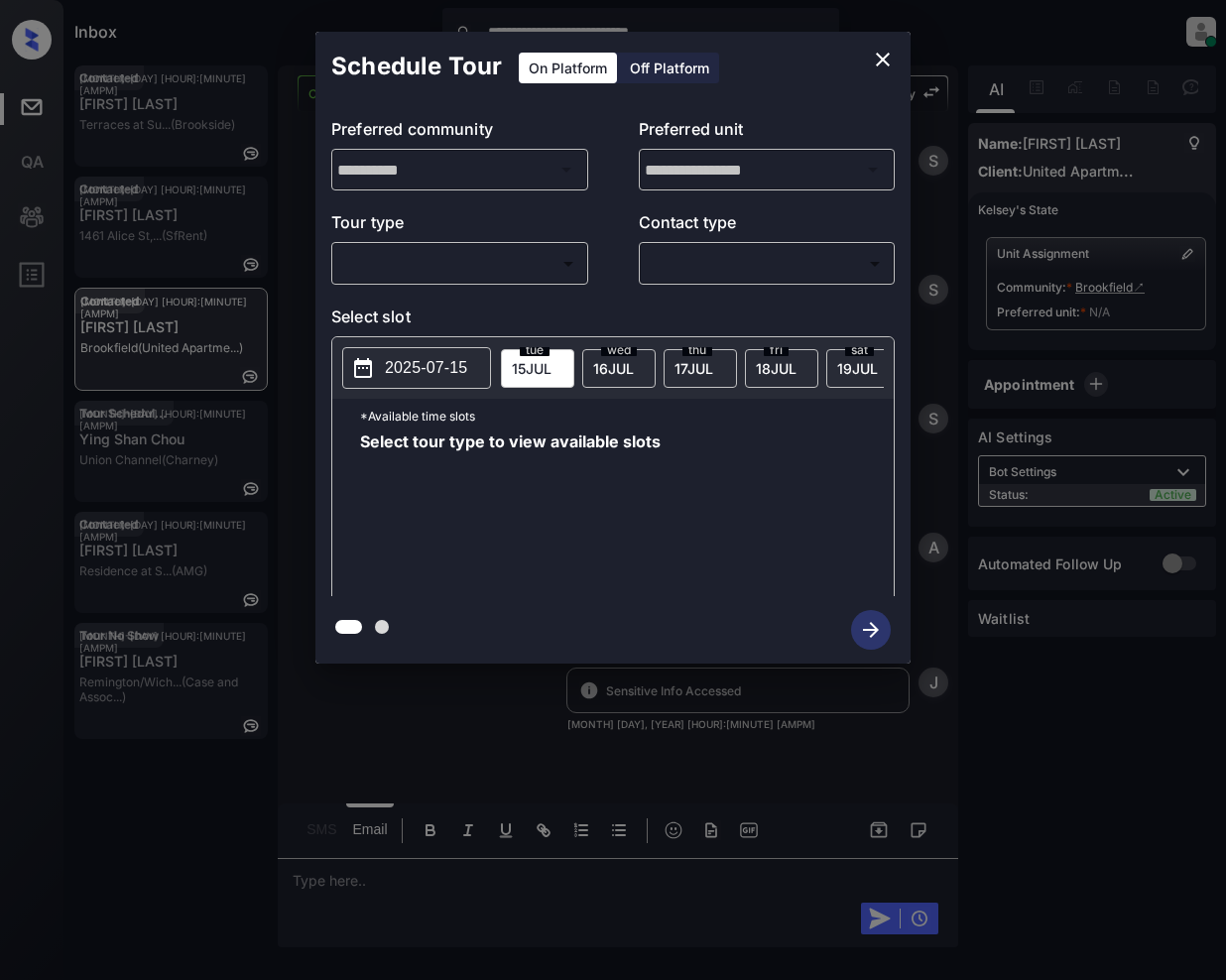 click on "**********" at bounding box center (613, 490) 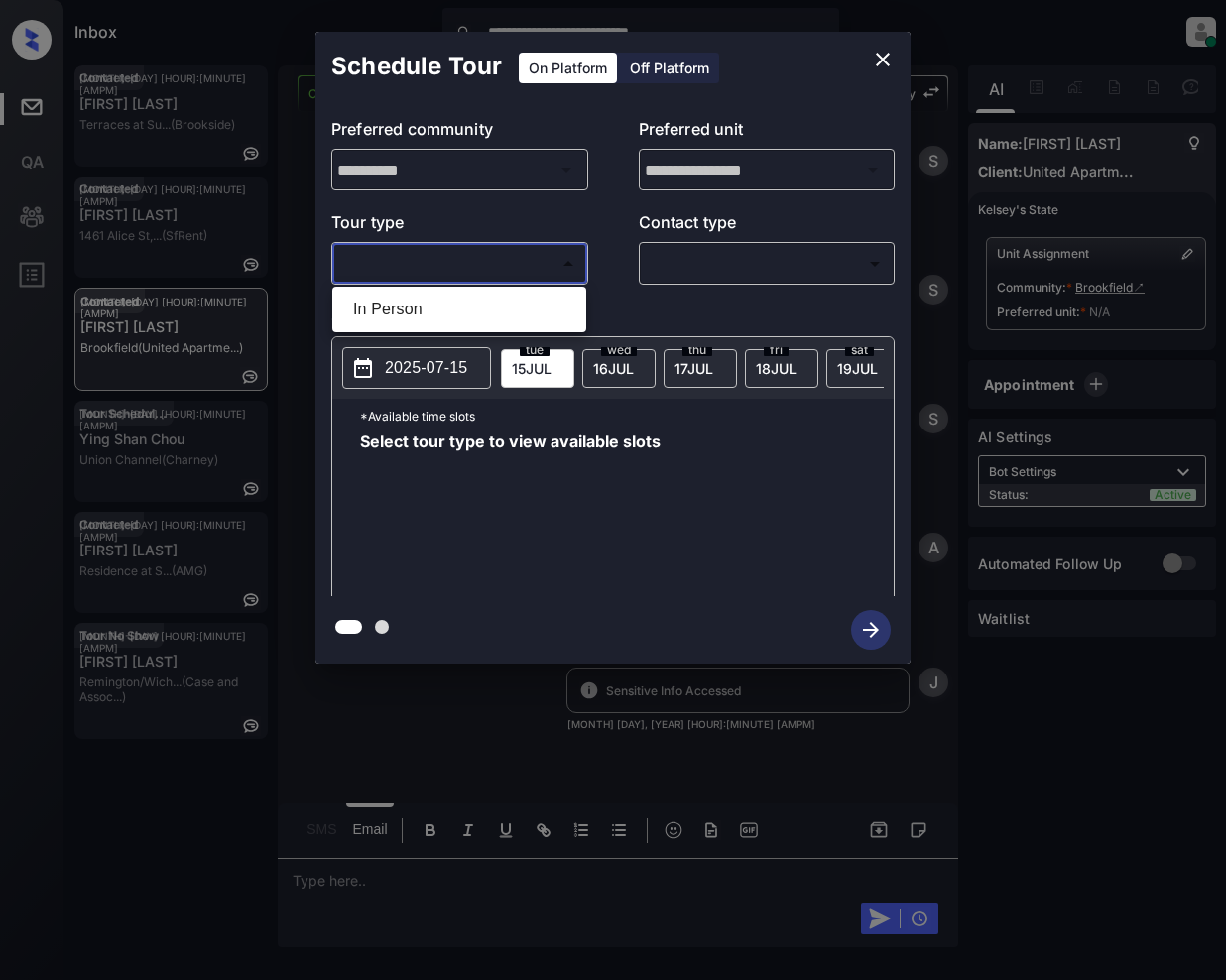 drag, startPoint x: 437, startPoint y: 319, endPoint x: 484, endPoint y: 347, distance: 54.708317 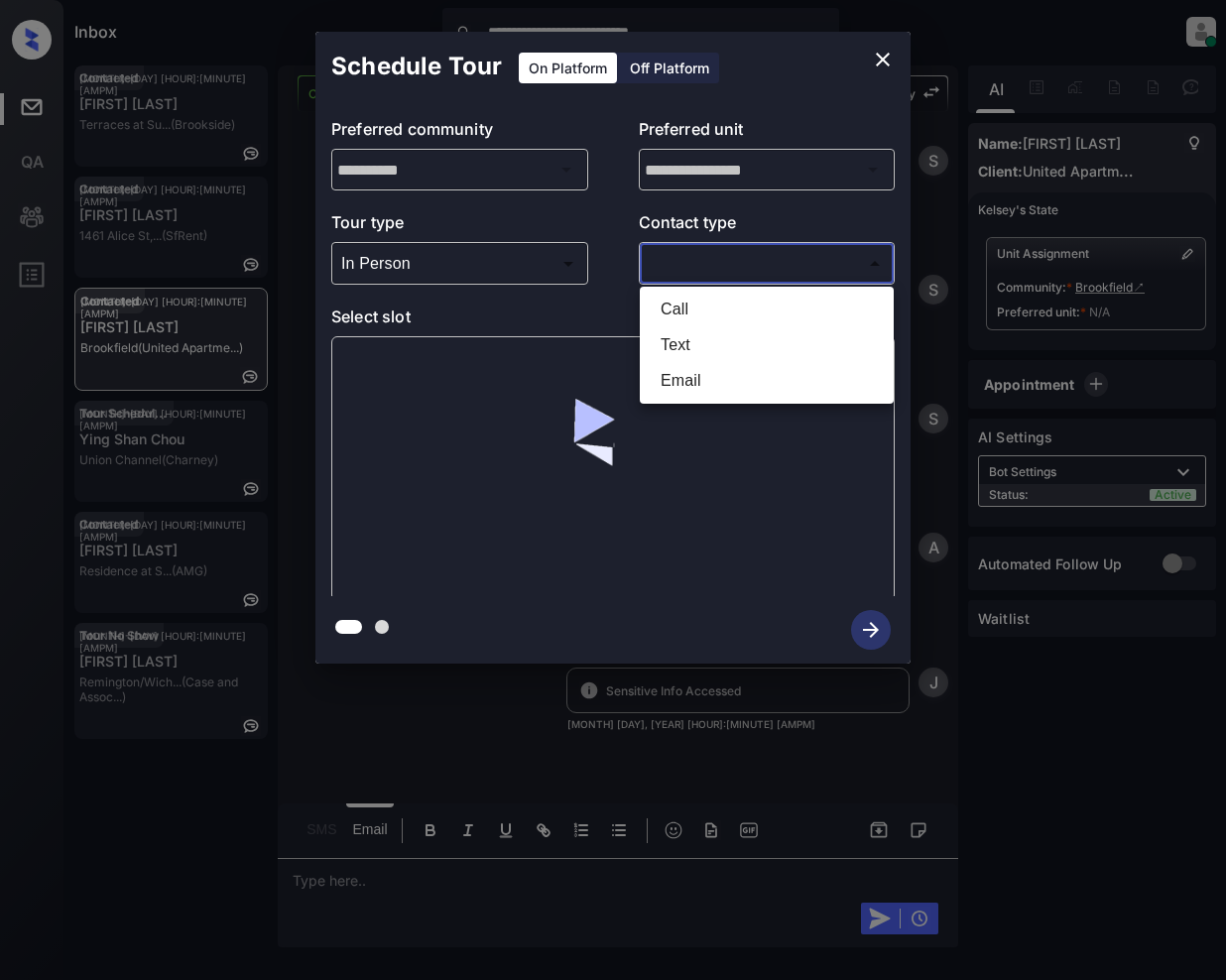 click on "**********" at bounding box center [613, 490] 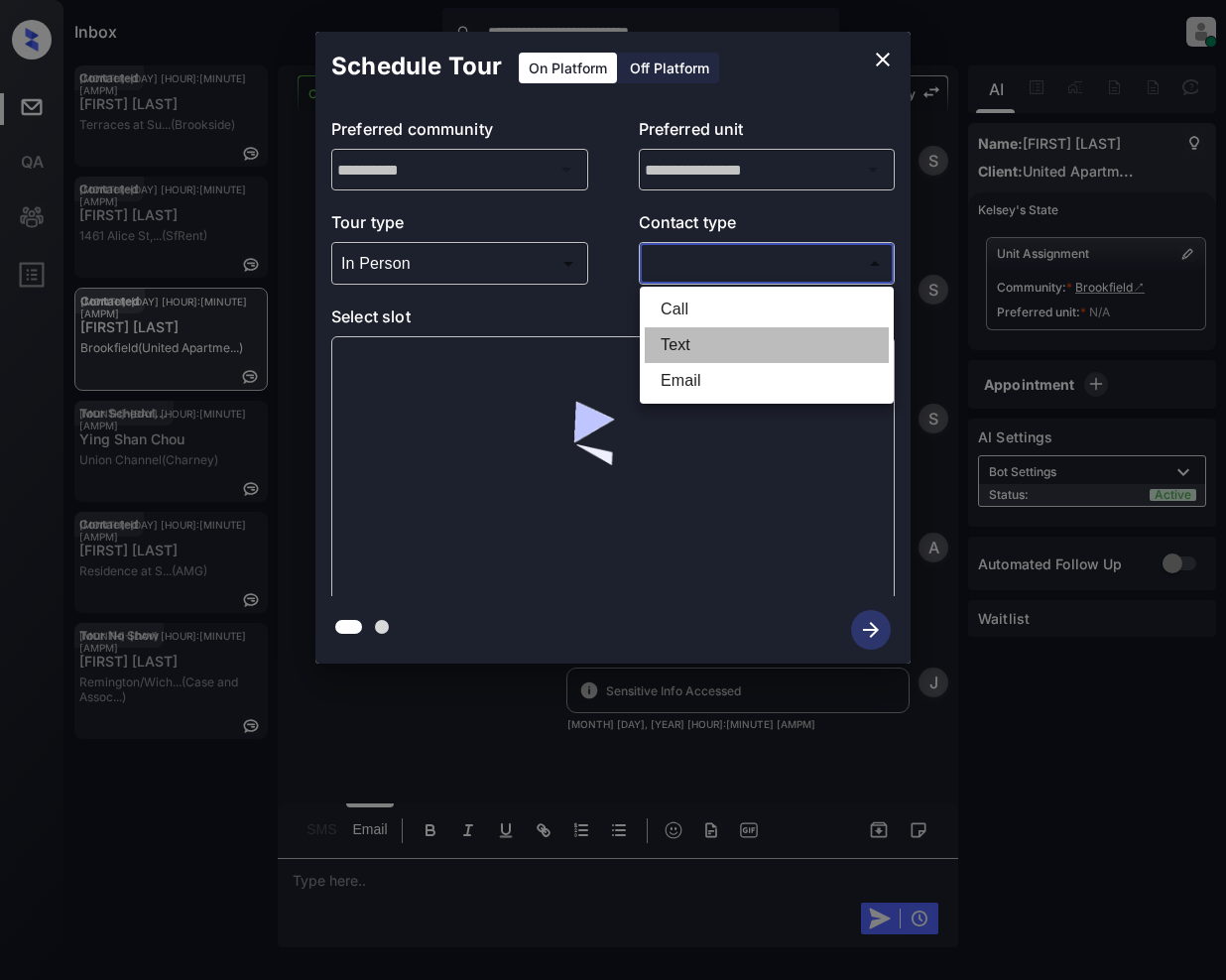 click on "Text" at bounding box center (767, 345) 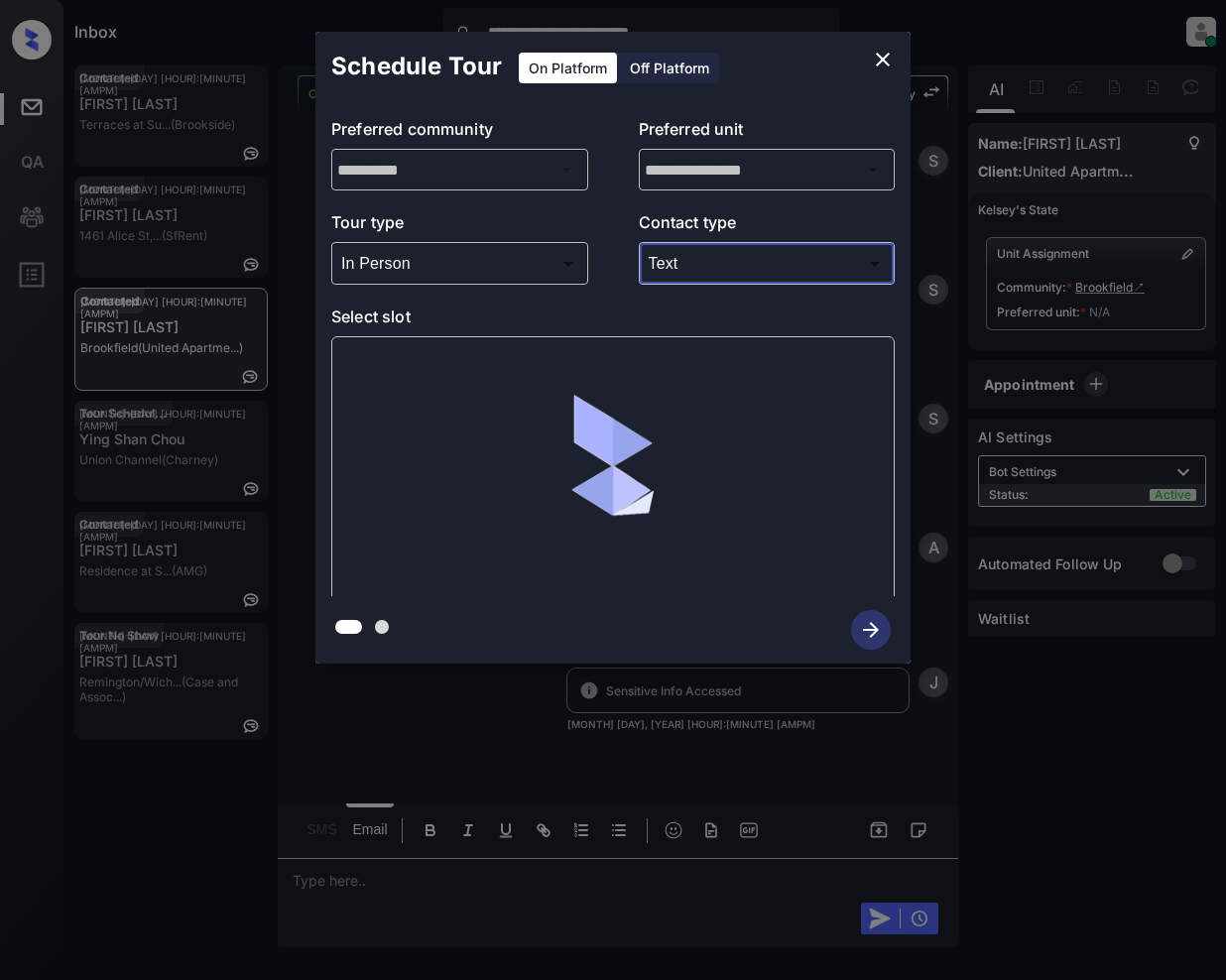 click on "**********" at bounding box center (613, 490) 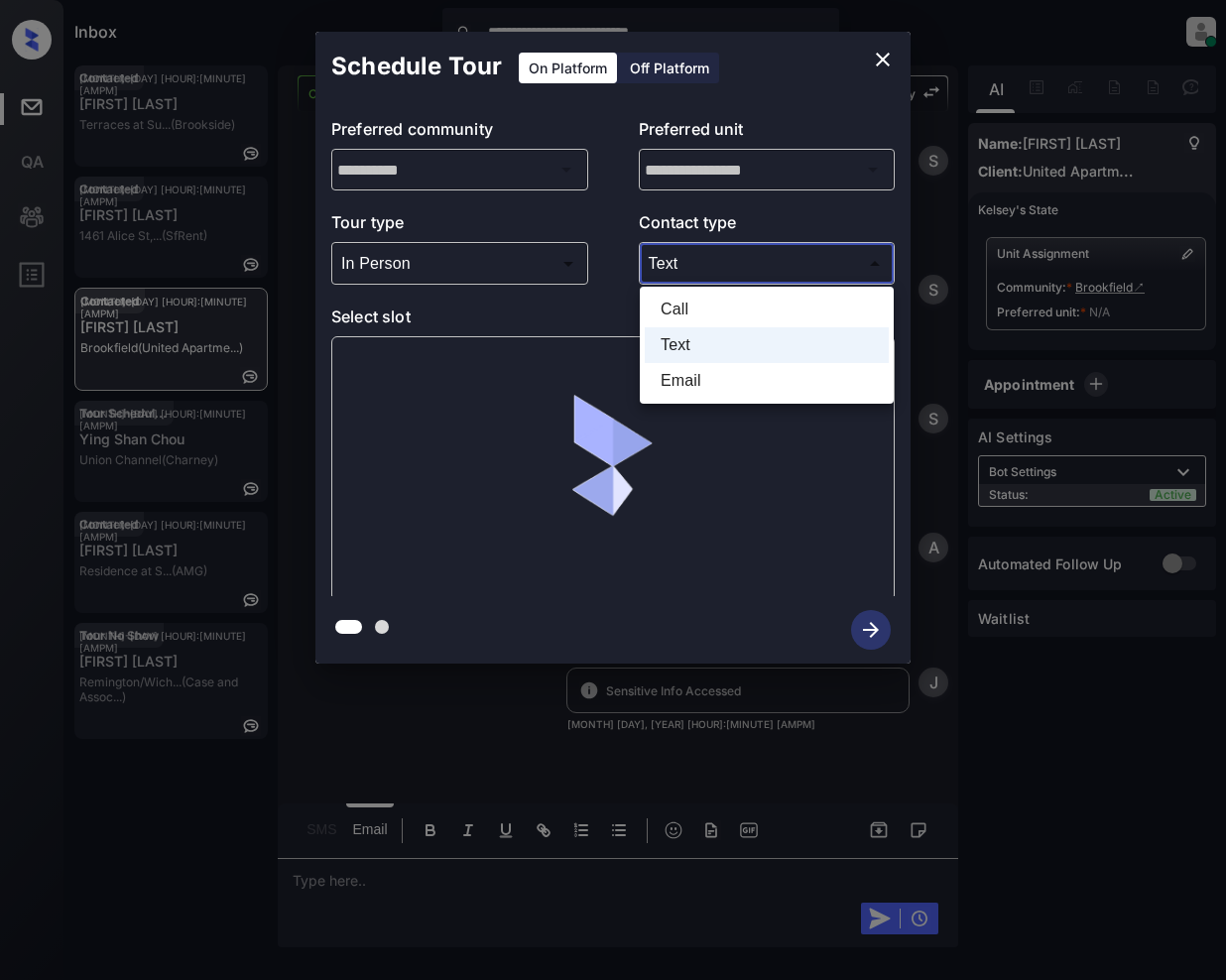click on "Email" at bounding box center [767, 381] 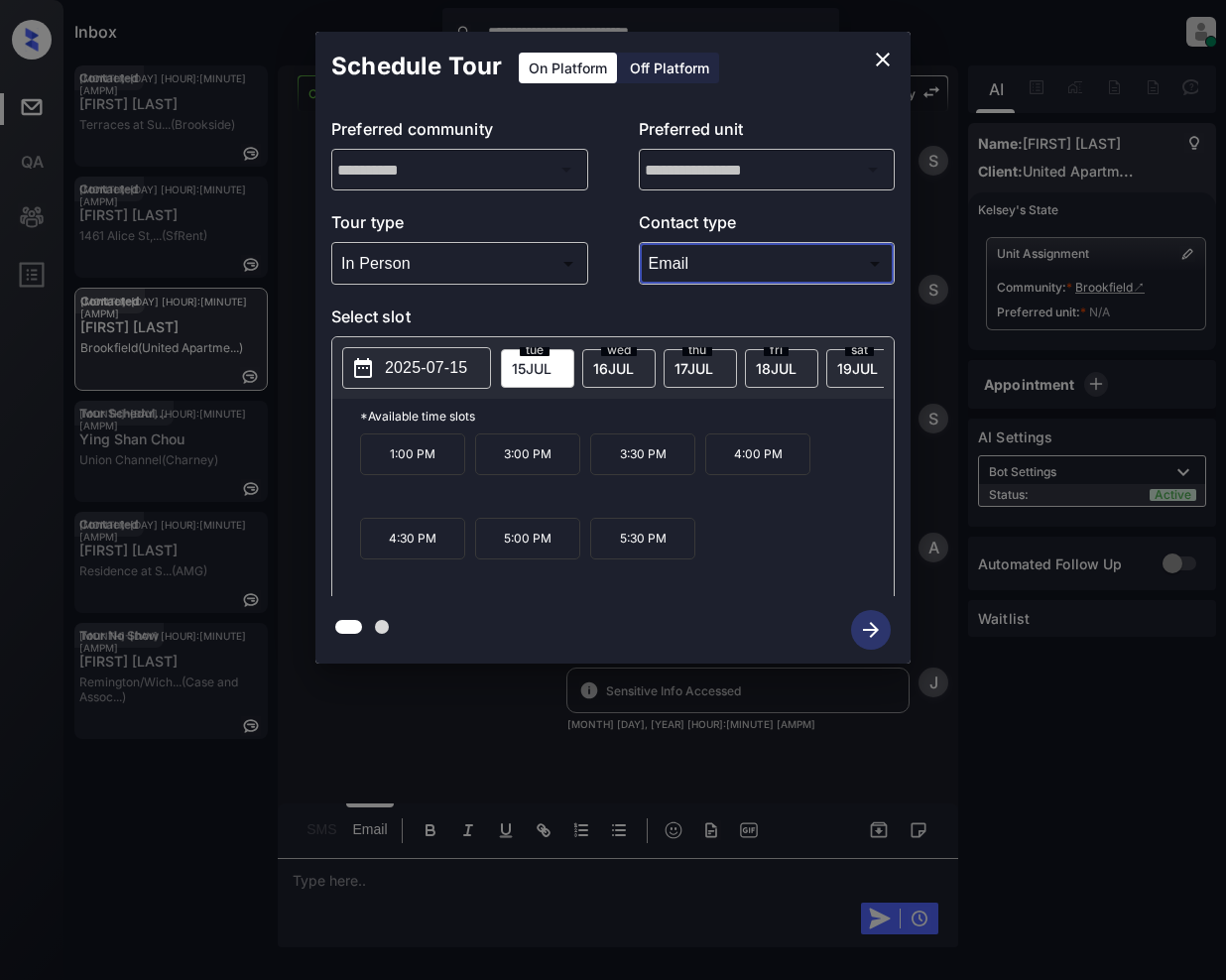 click 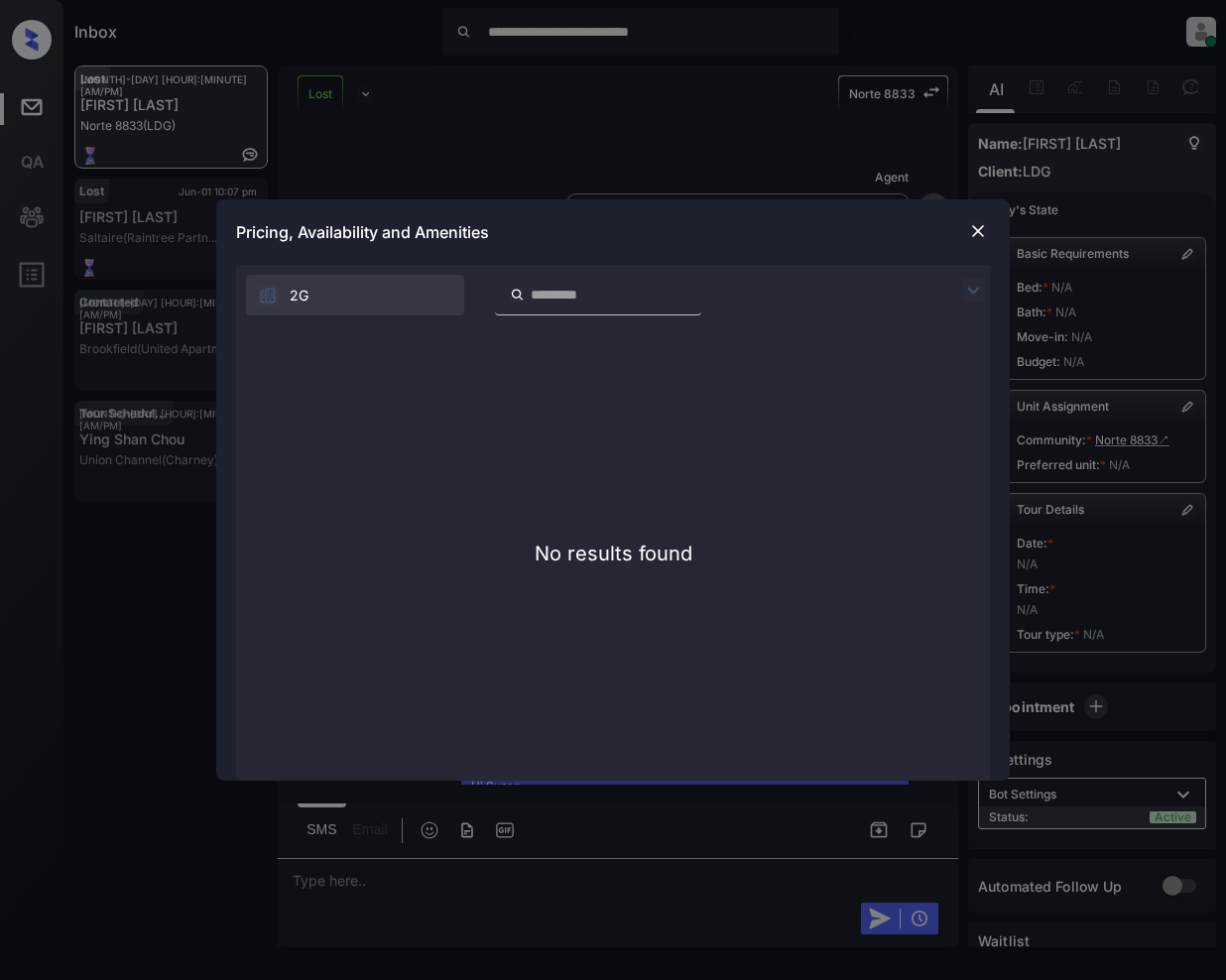 scroll, scrollTop: 0, scrollLeft: 0, axis: both 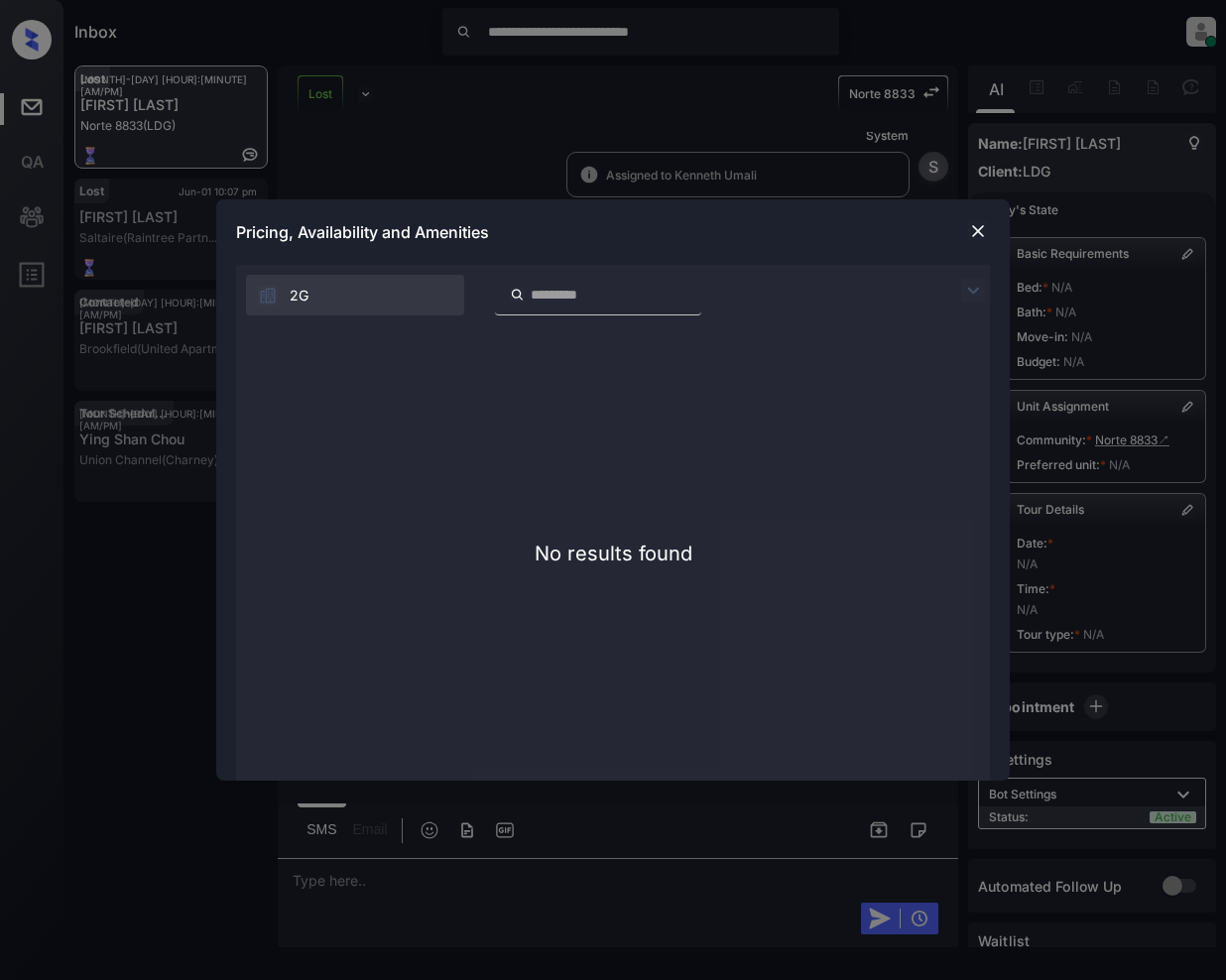 click at bounding box center [978, 231] 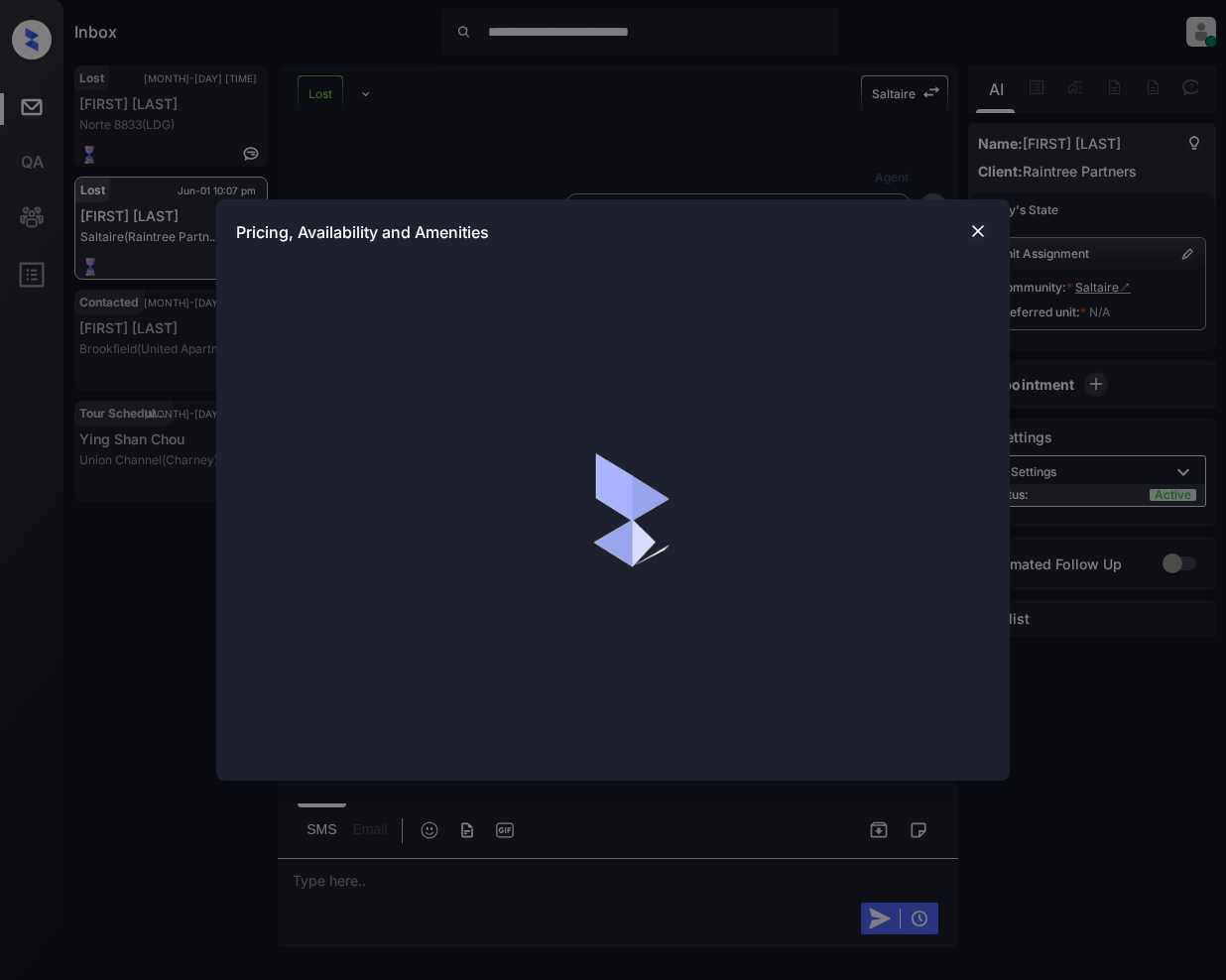scroll, scrollTop: 0, scrollLeft: 0, axis: both 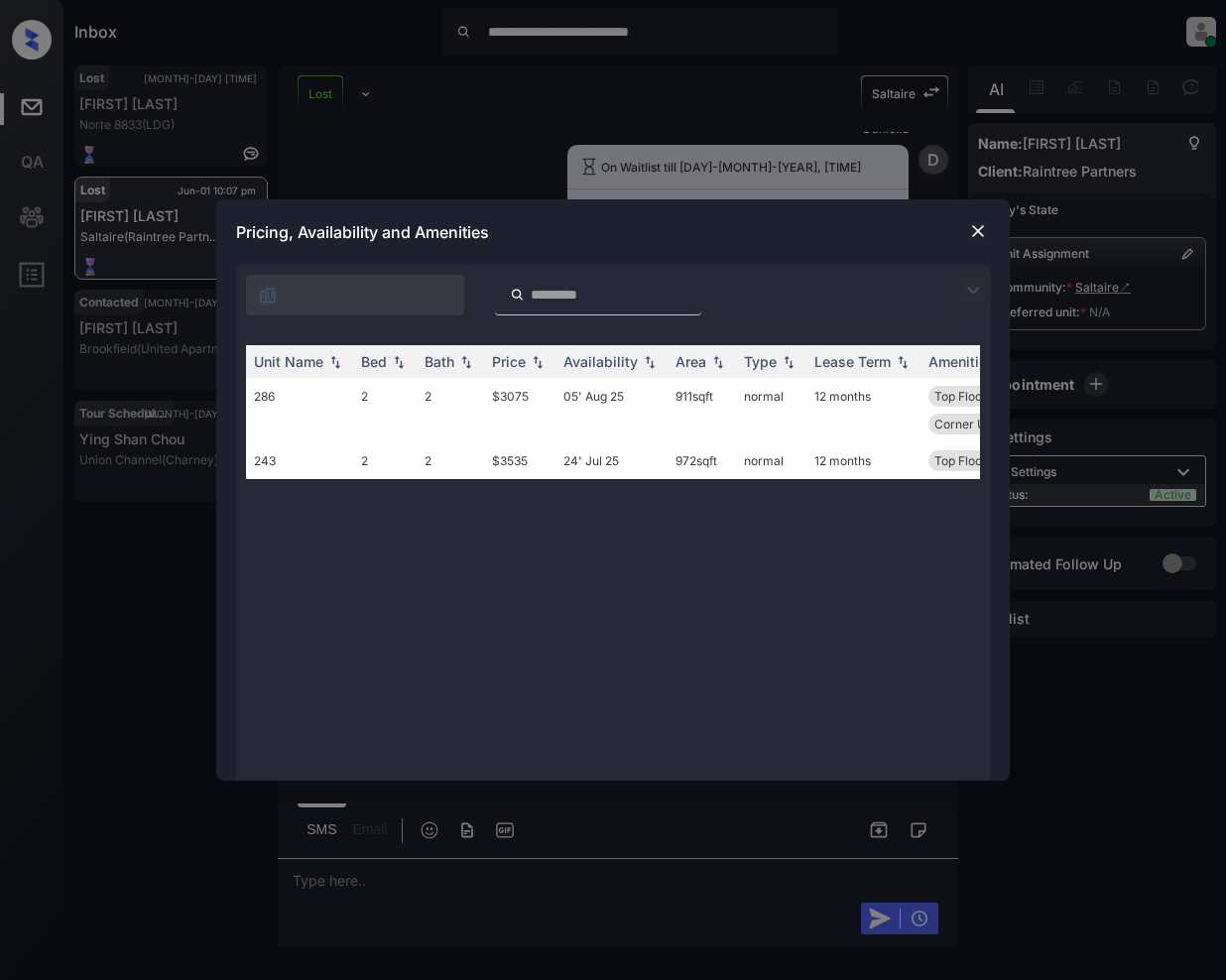 click at bounding box center (978, 231) 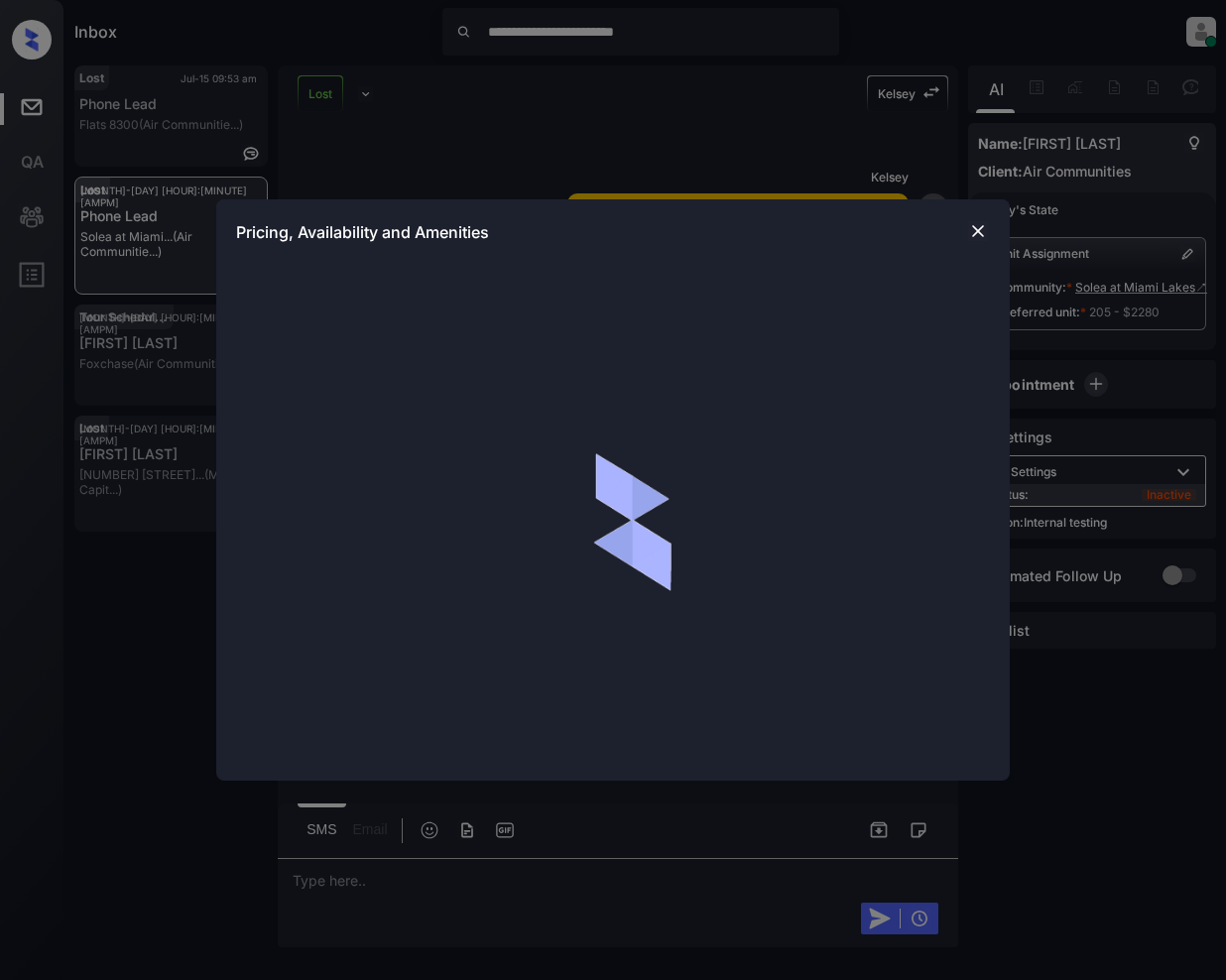 scroll, scrollTop: 0, scrollLeft: 0, axis: both 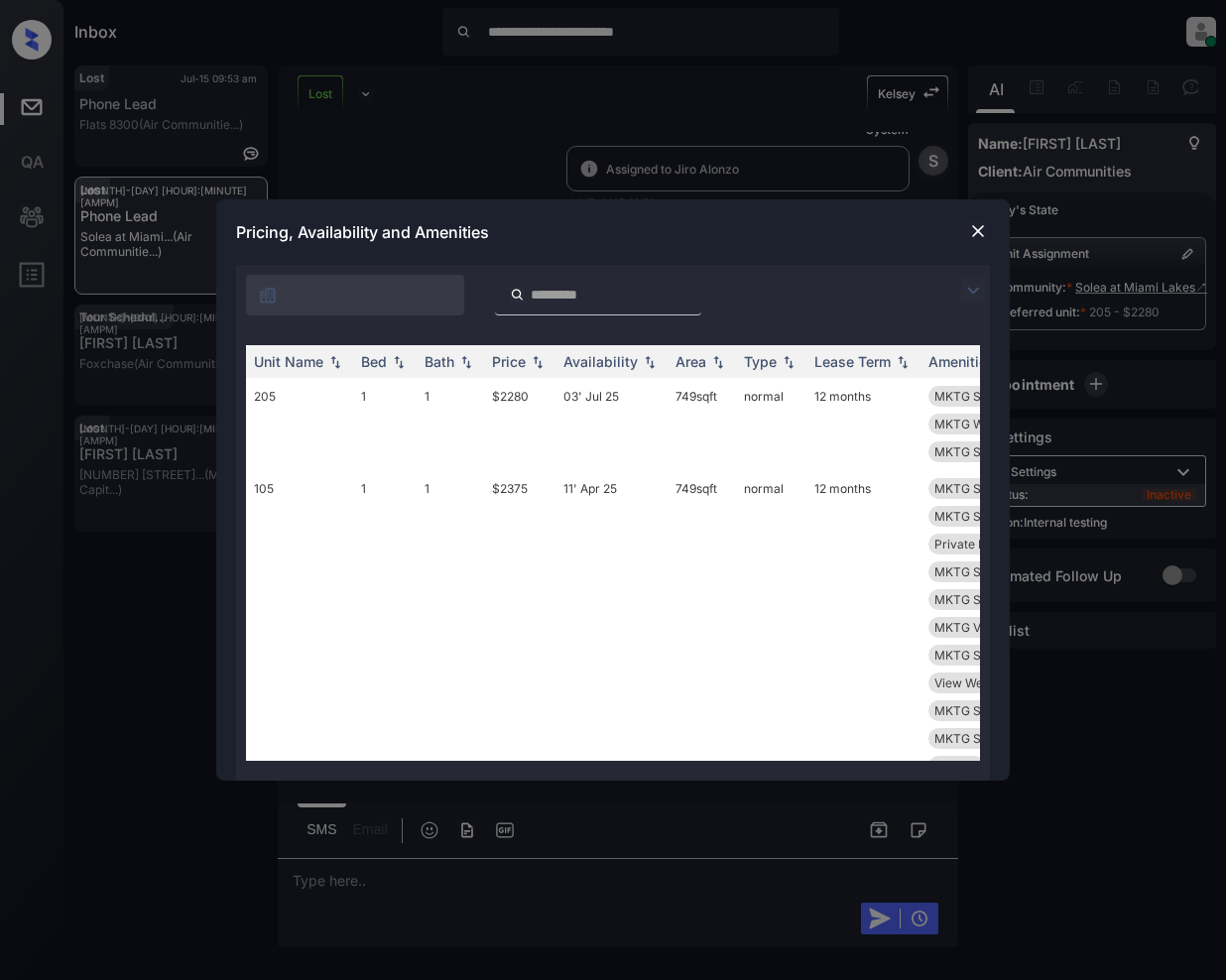 click at bounding box center (973, 291) 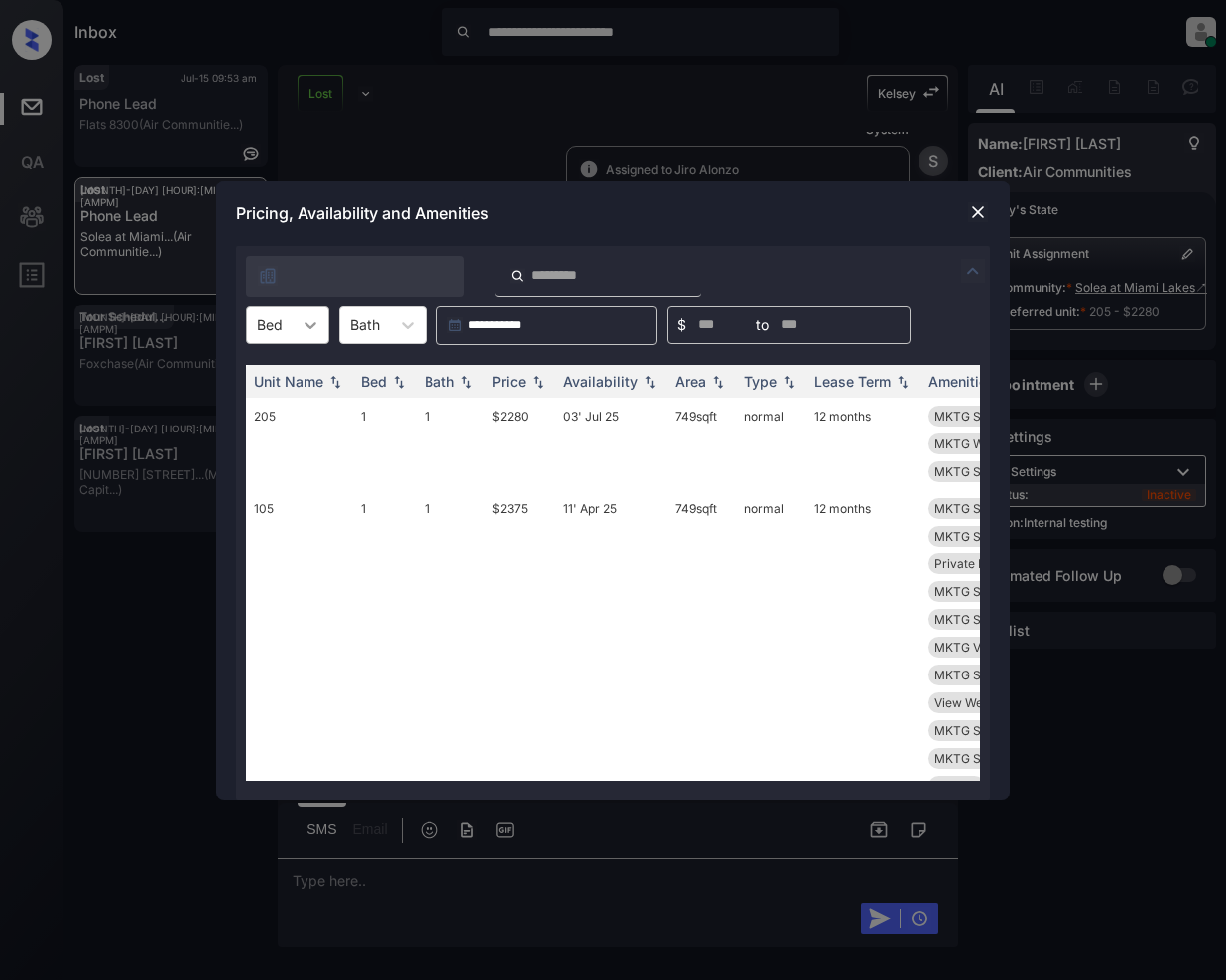 click 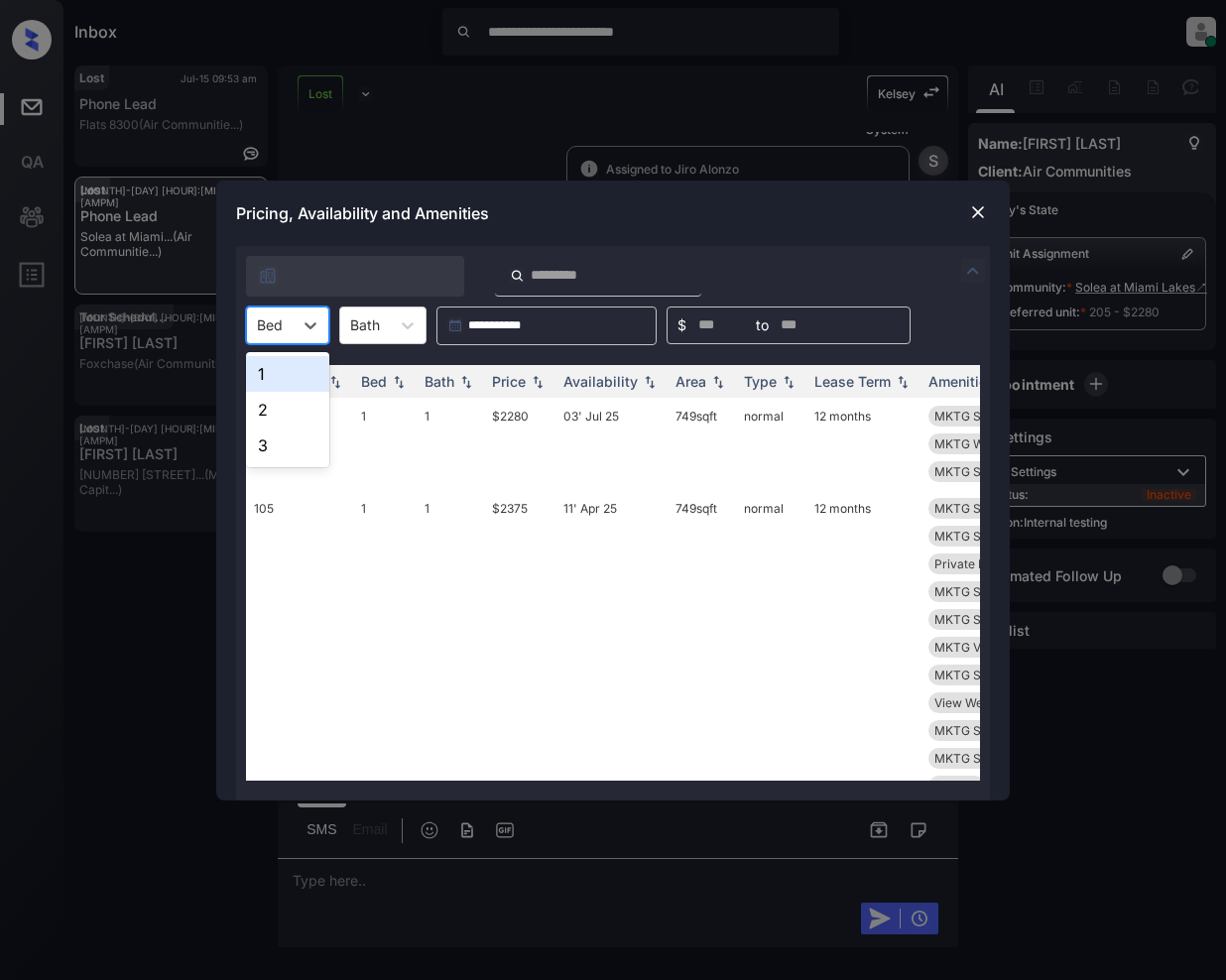 click on "1" at bounding box center (288, 374) 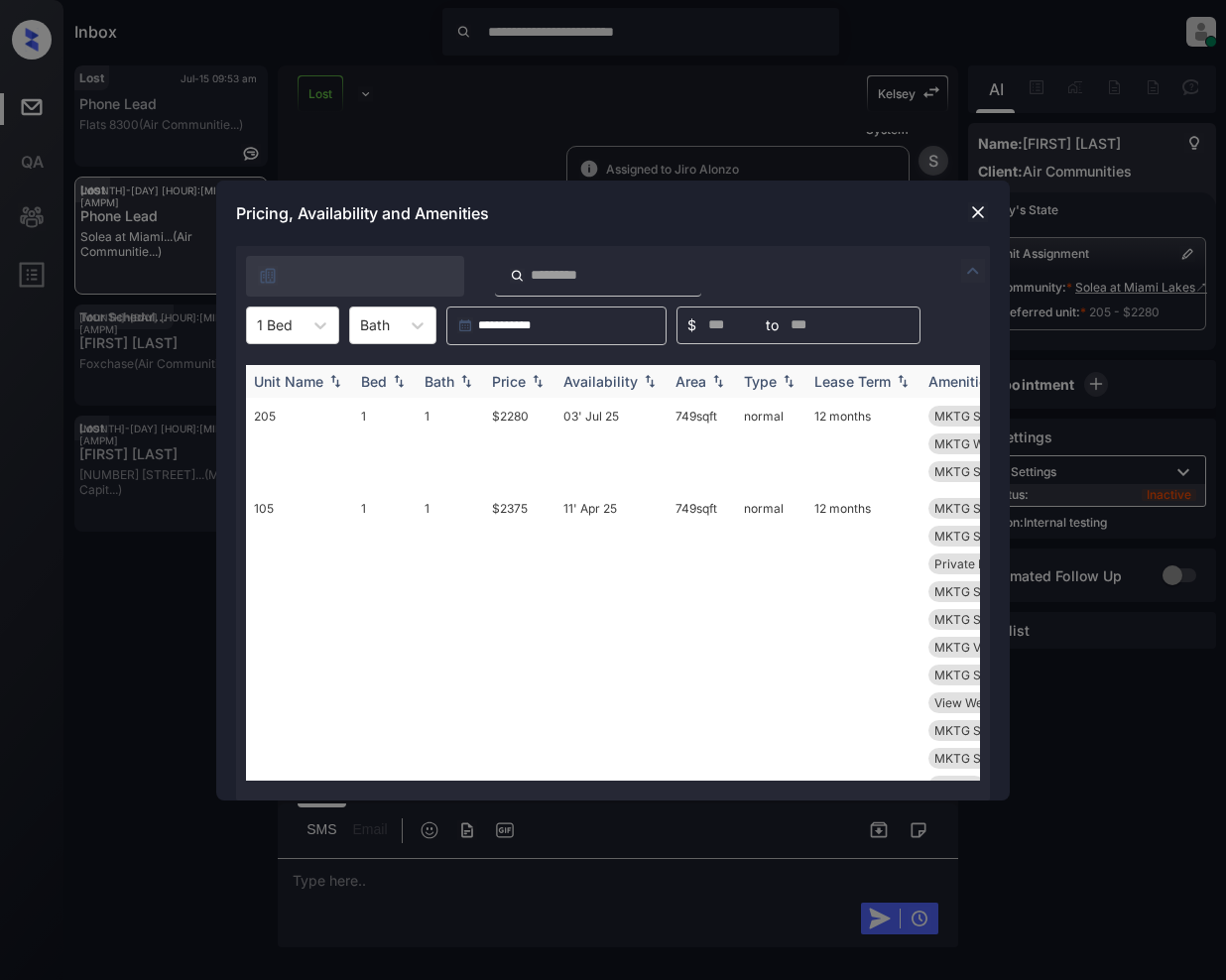 click at bounding box center [538, 381] 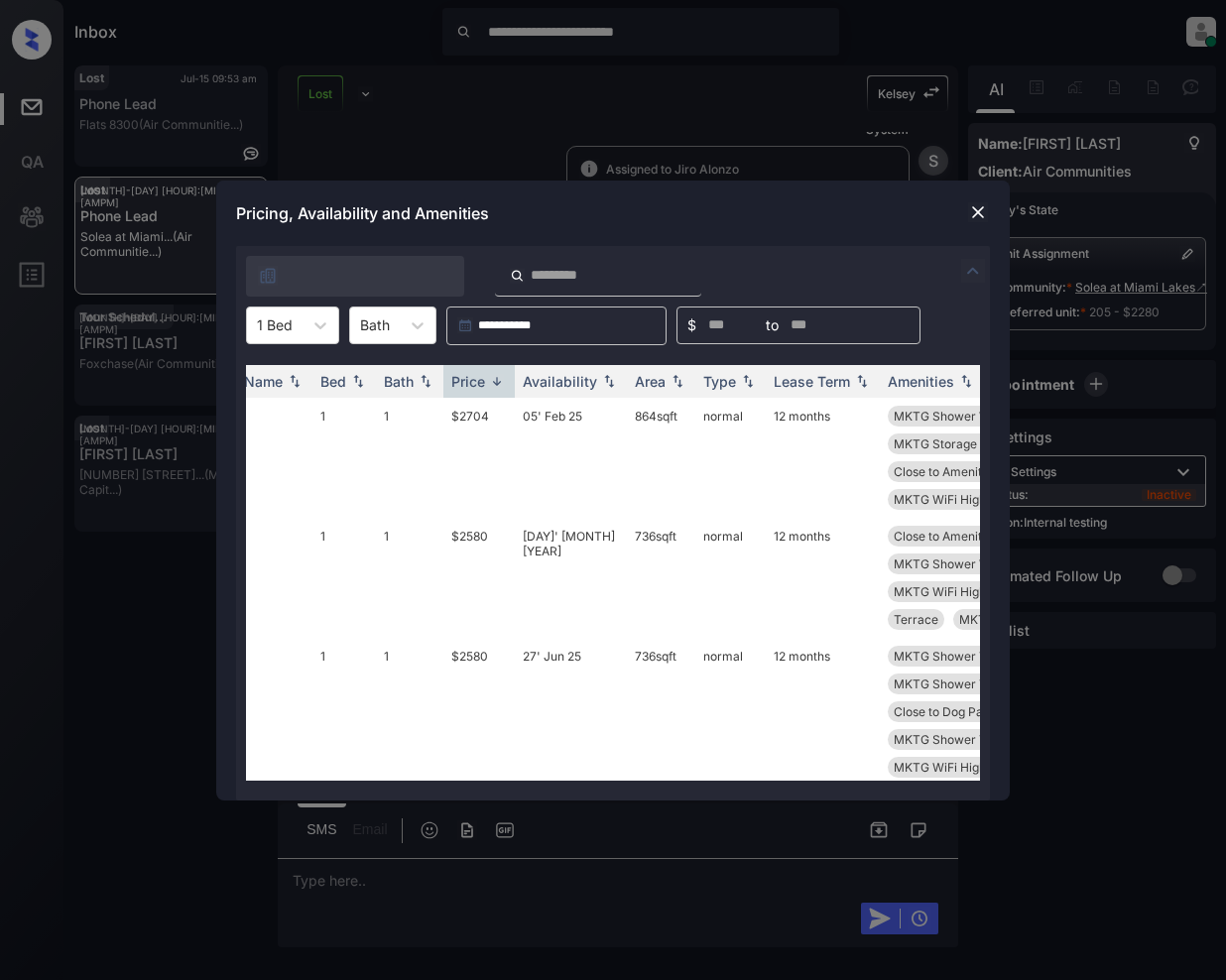 scroll, scrollTop: 0, scrollLeft: 0, axis: both 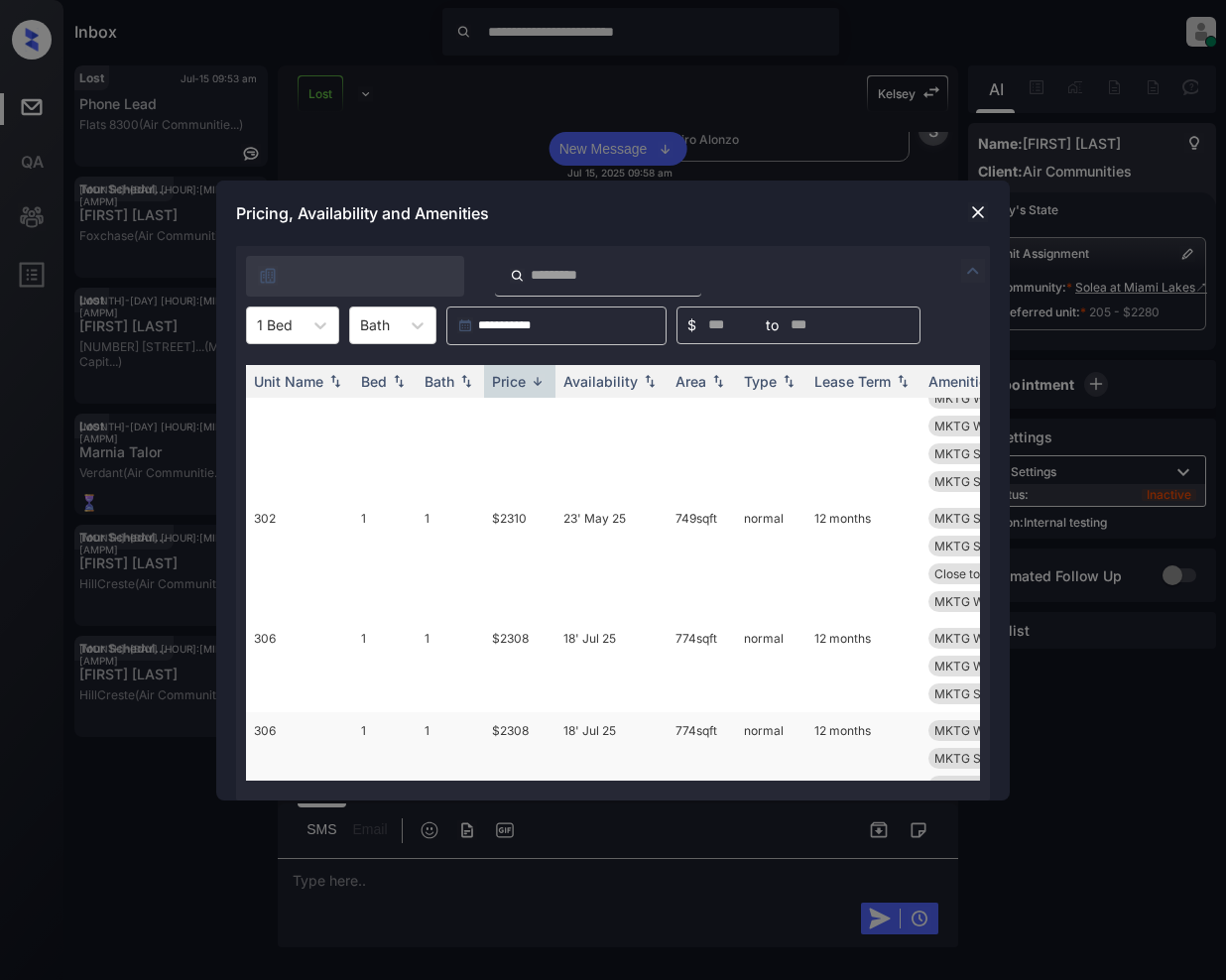 click on "$2308" at bounding box center (520, 758) 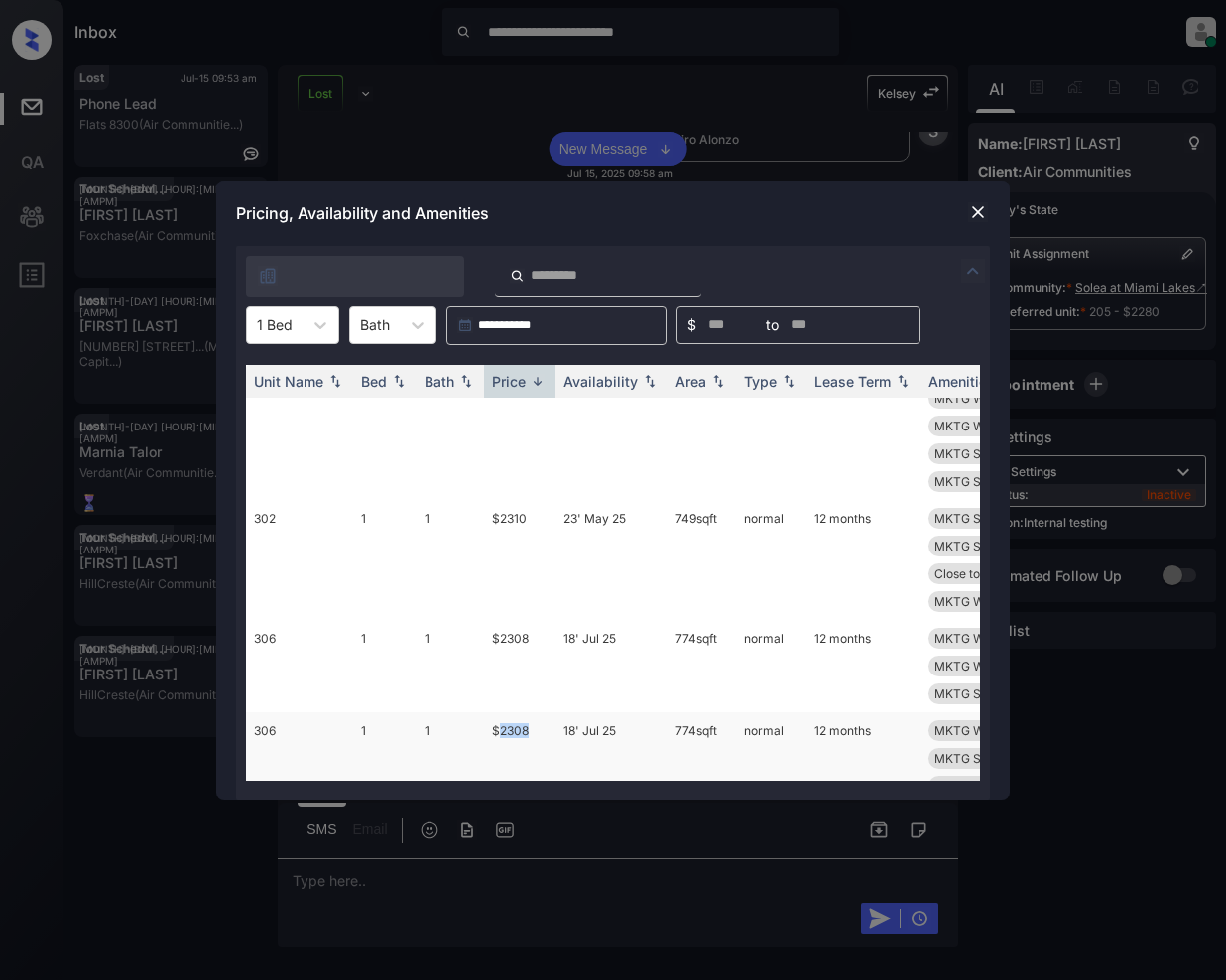 click on "$2308" at bounding box center [520, 758] 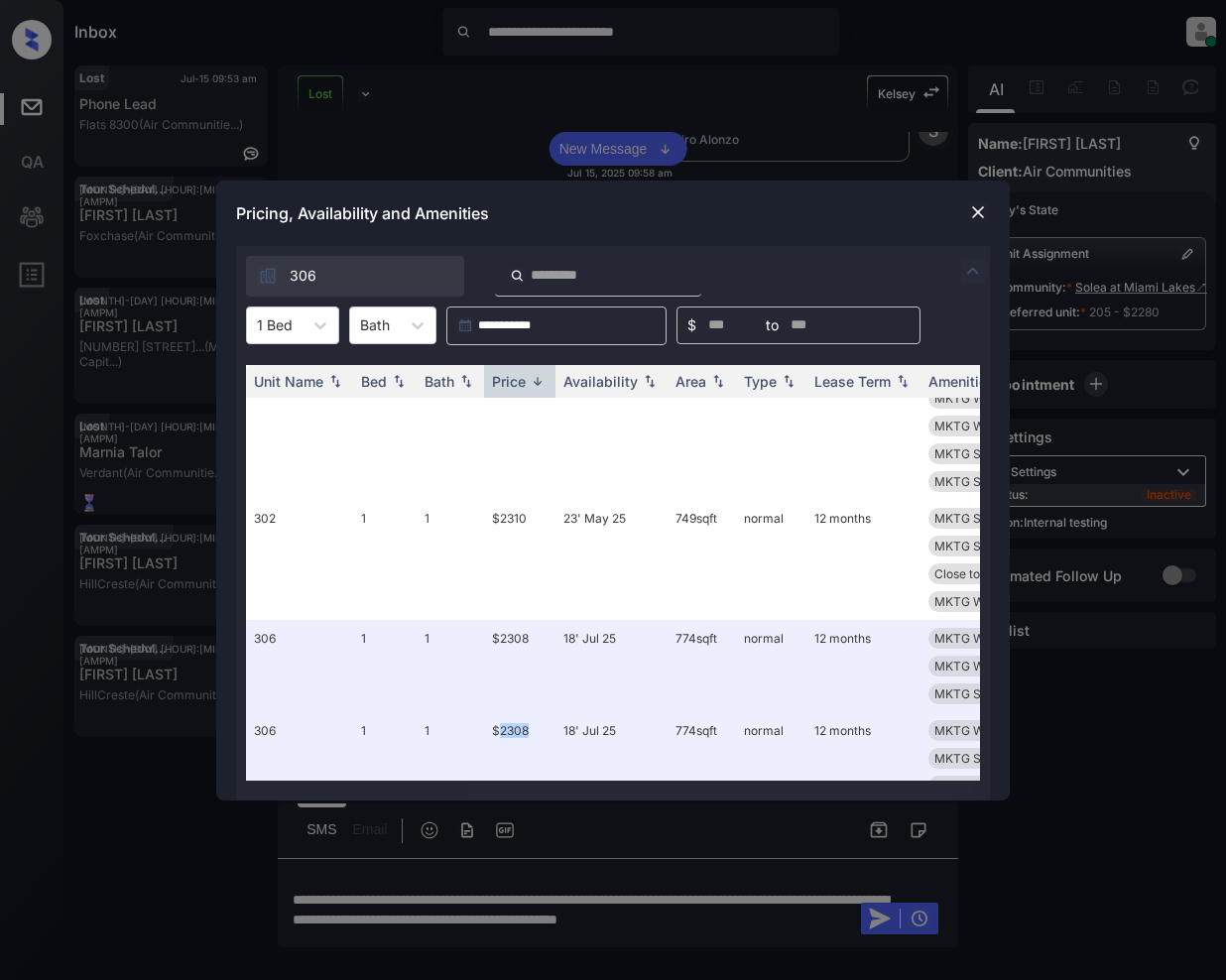 click at bounding box center (978, 212) 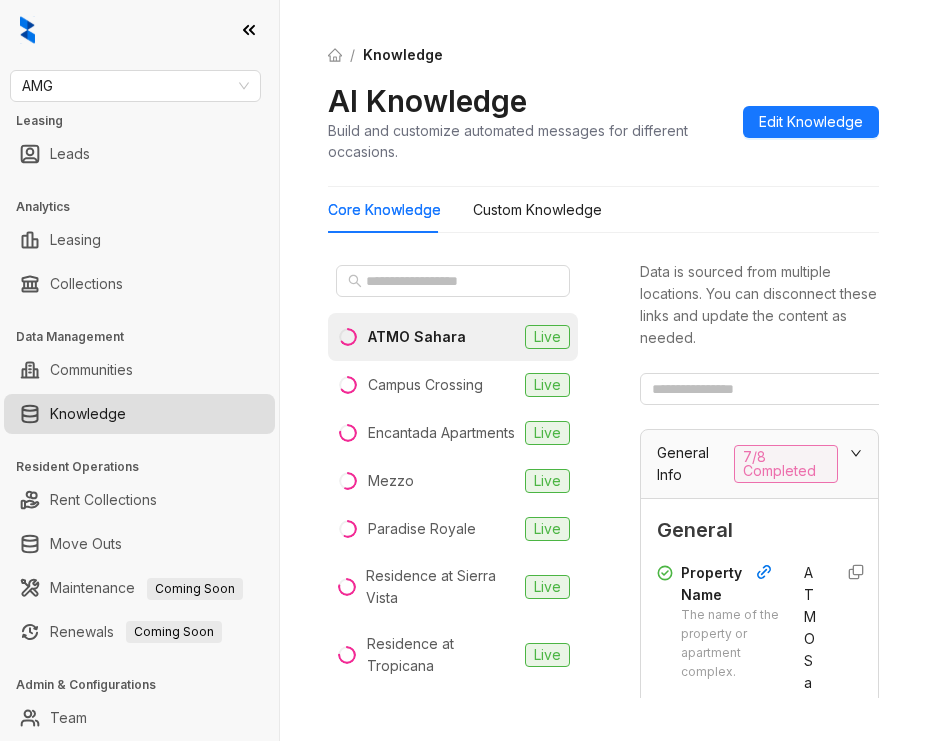 scroll, scrollTop: 0, scrollLeft: 0, axis: both 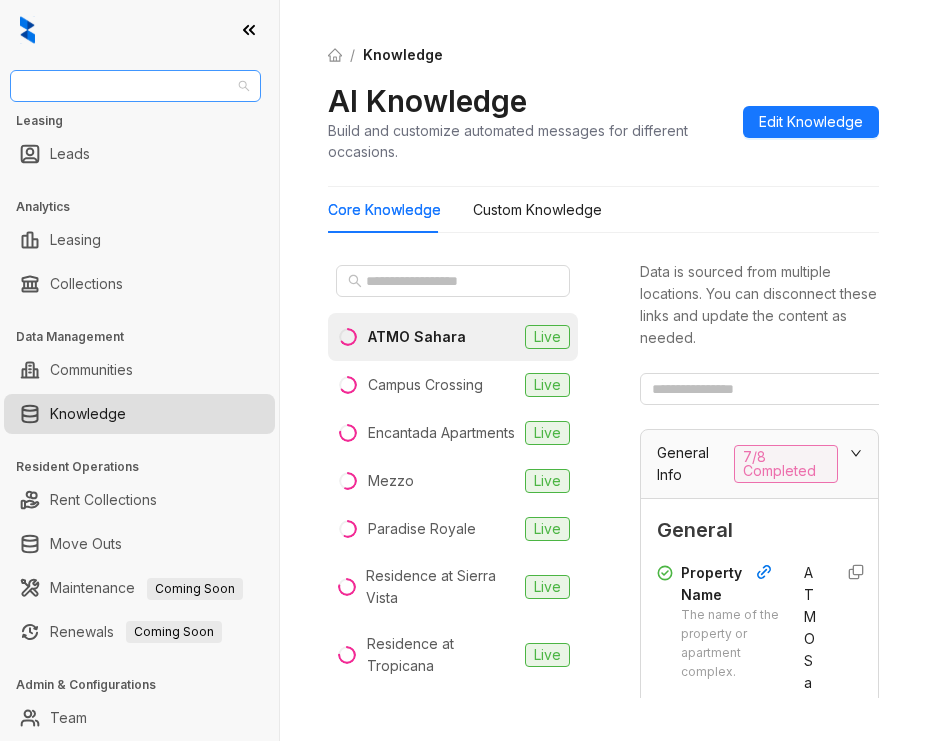 click on "AMG" at bounding box center [135, 86] 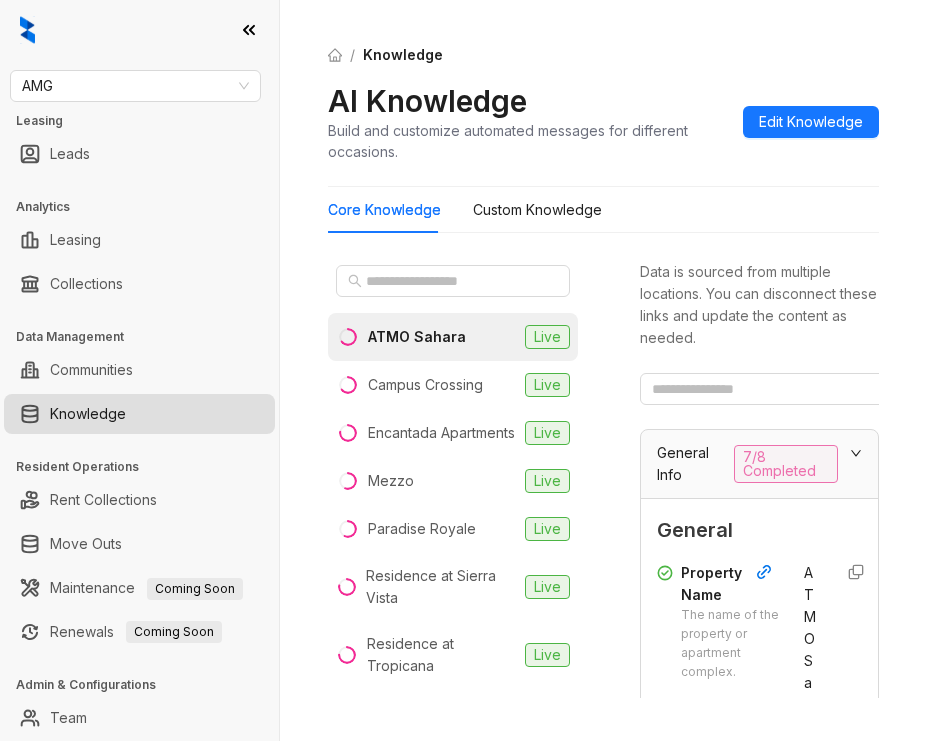 click on "/  Knowledge AI Knowledge Build and customize automated messages for different occasions. Edit Knowledge Core Knowledge Custom Knowledge ATMO Sahara Live Campus Crossing Live Encantada Apartments Live Mezzo Live Paradise Royale Live Residence at Sierra Vista Live Residence at Tropicana Live Ridge Falls Apartments Live The Canvas Live Data is sourced from multiple locations. You can disconnect these links and update the content as needed. General Info 7/8 Completed General Property Name The name of the property or apartment complex. ATMO Sahara Property Type The type of property, such as apartment, condo, or townhouse. Apartment Address The physical address of the property, including city, state, and postal code. 508 San Pablo Dr, Las Vegas, NV, 89104 Phone Number The contact phone number for the property or leasing office. +17027353380 Community Email The general email address for the property or community inquiries. ATMOSahara@amgnevada.com Community Website https://www.atmosahara.com/ Office Hours Sun Mon" at bounding box center (603, 370) 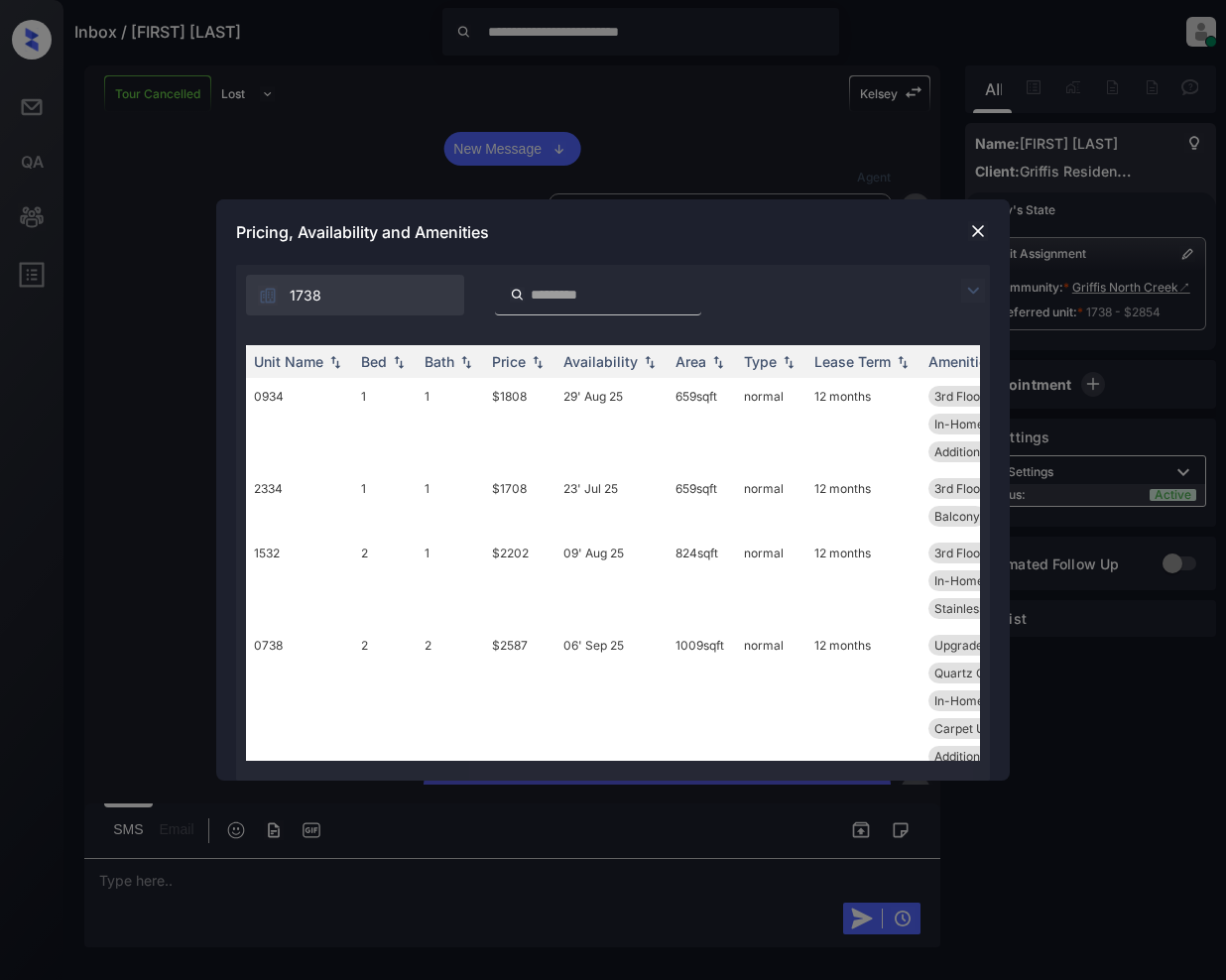 scroll, scrollTop: 0, scrollLeft: 0, axis: both 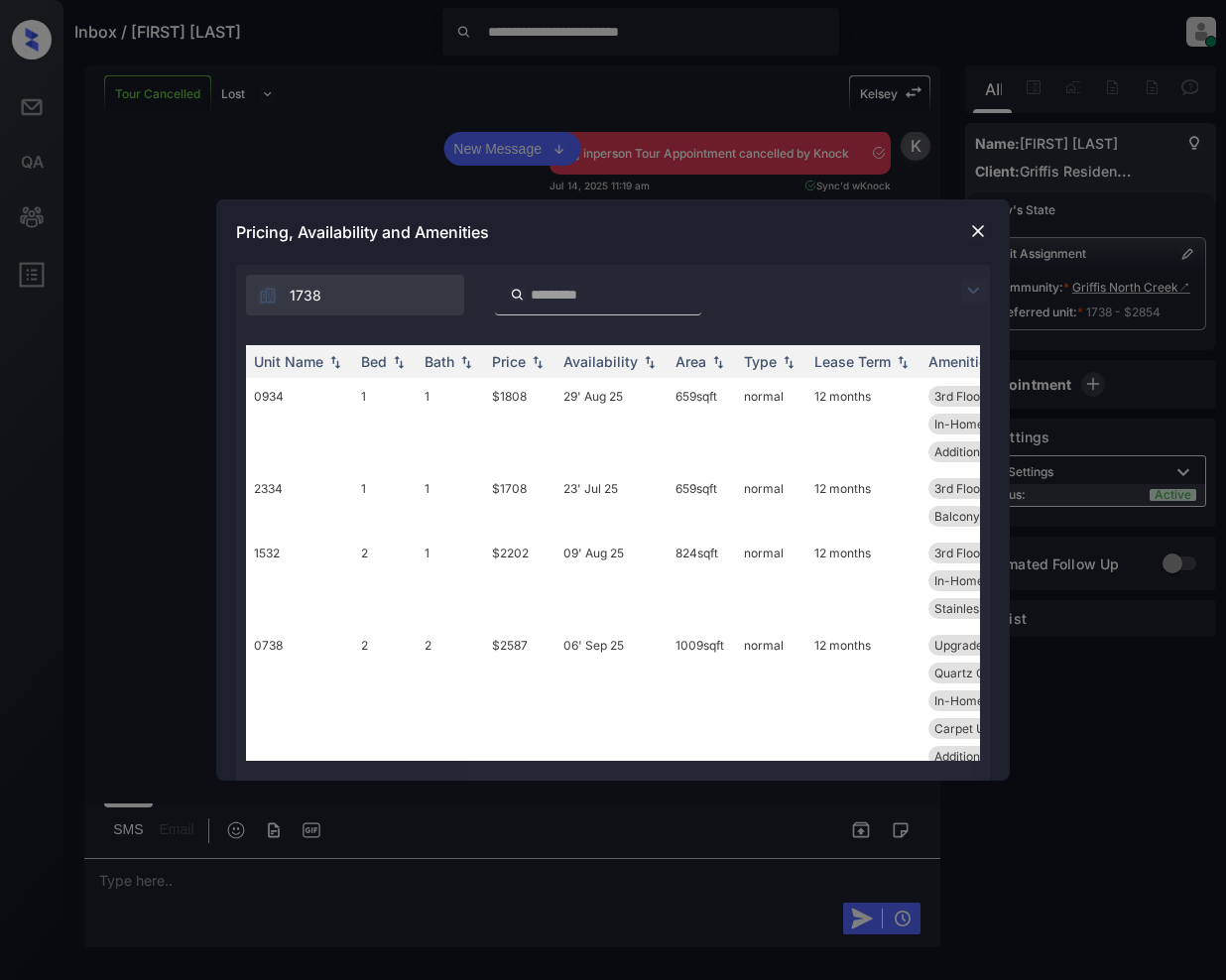 click at bounding box center (973, 291) 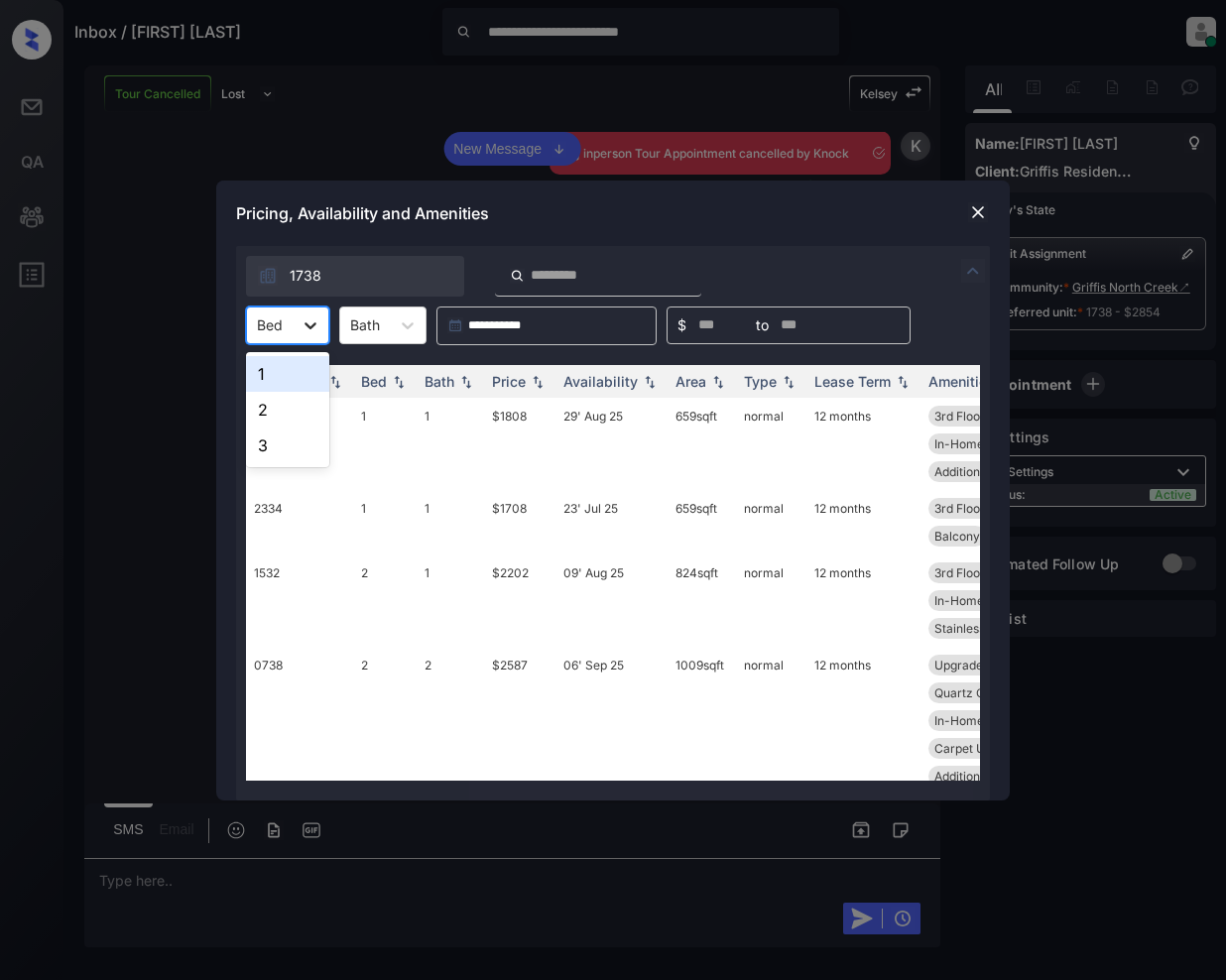 click 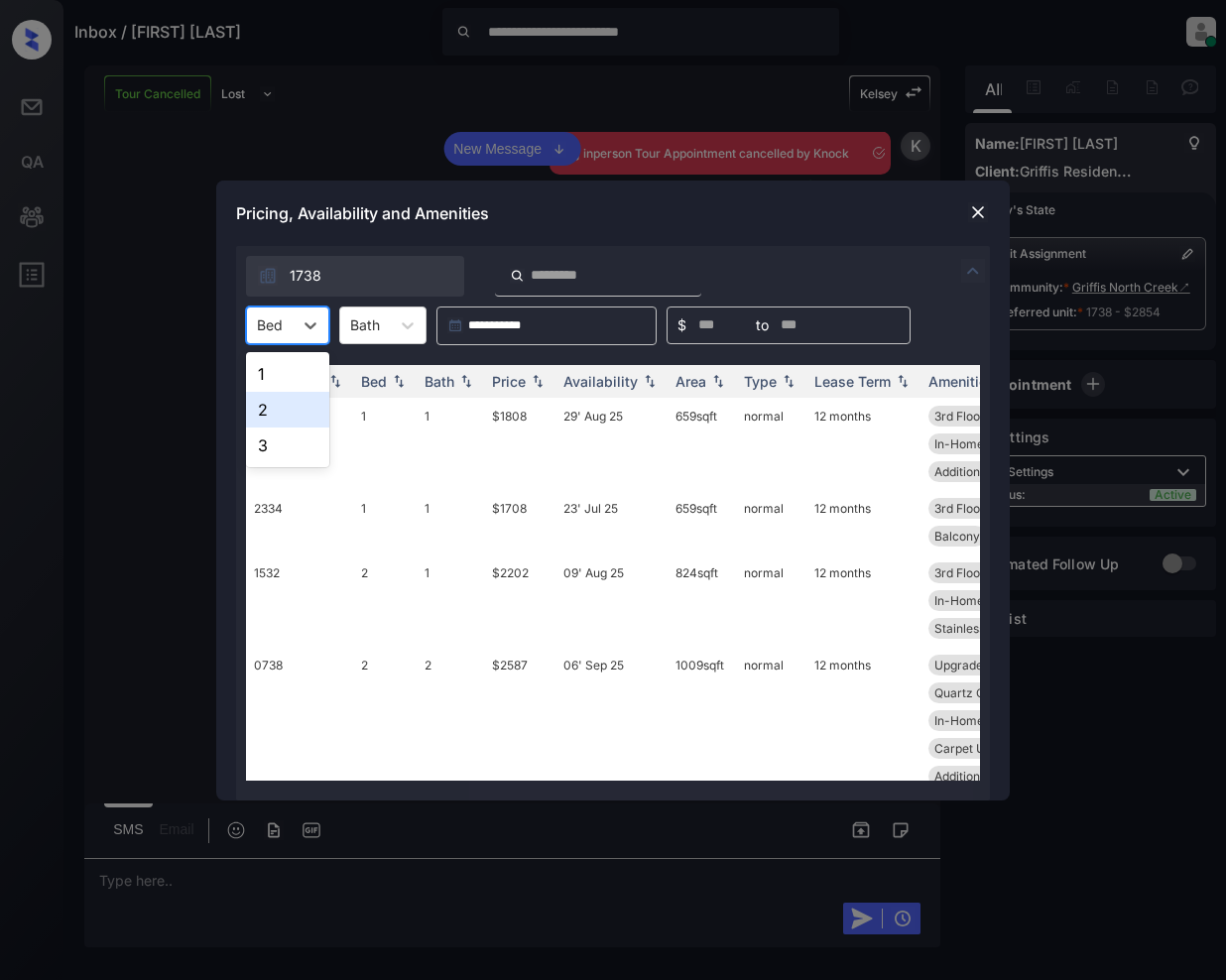 click on "2" at bounding box center (288, 410) 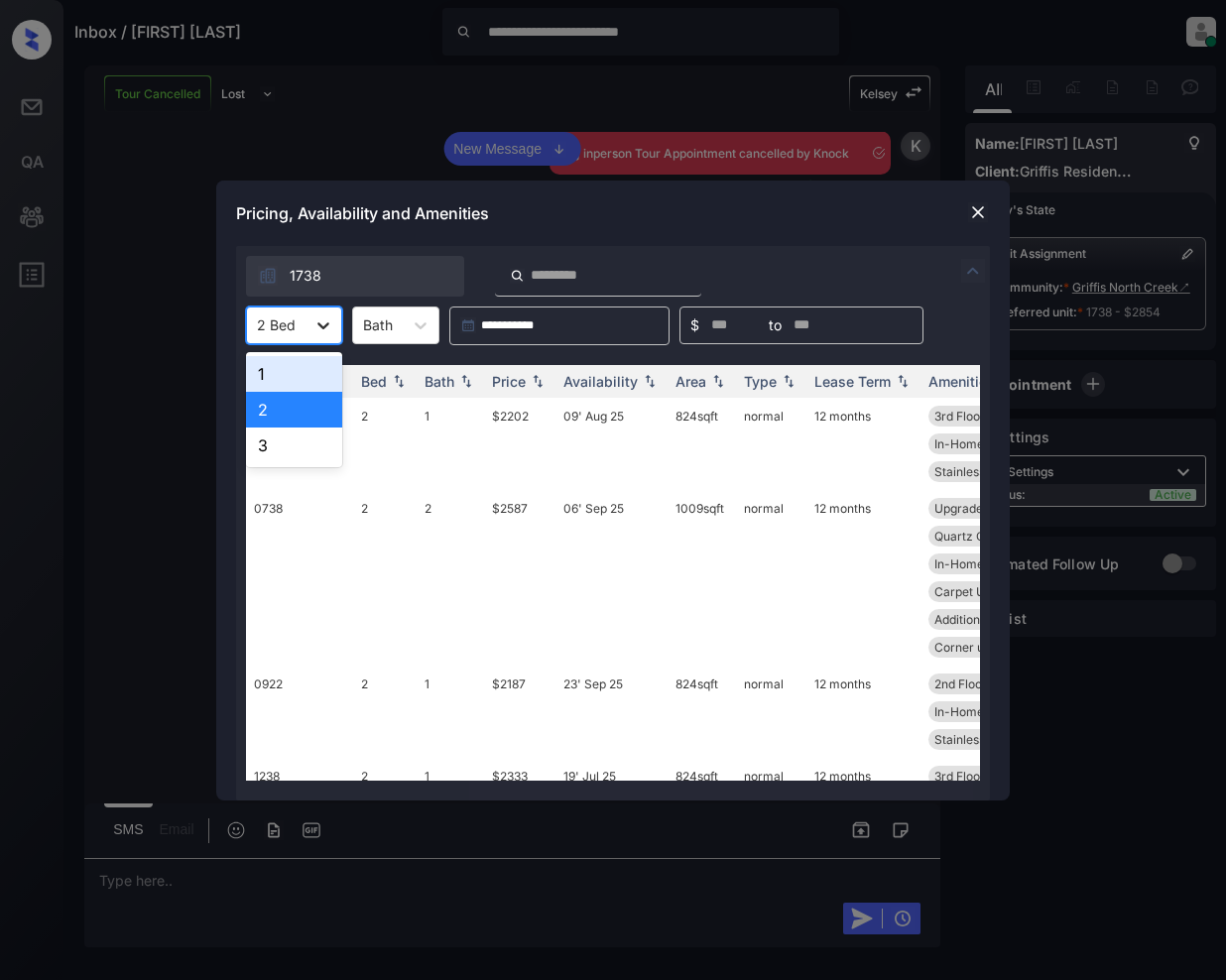 click 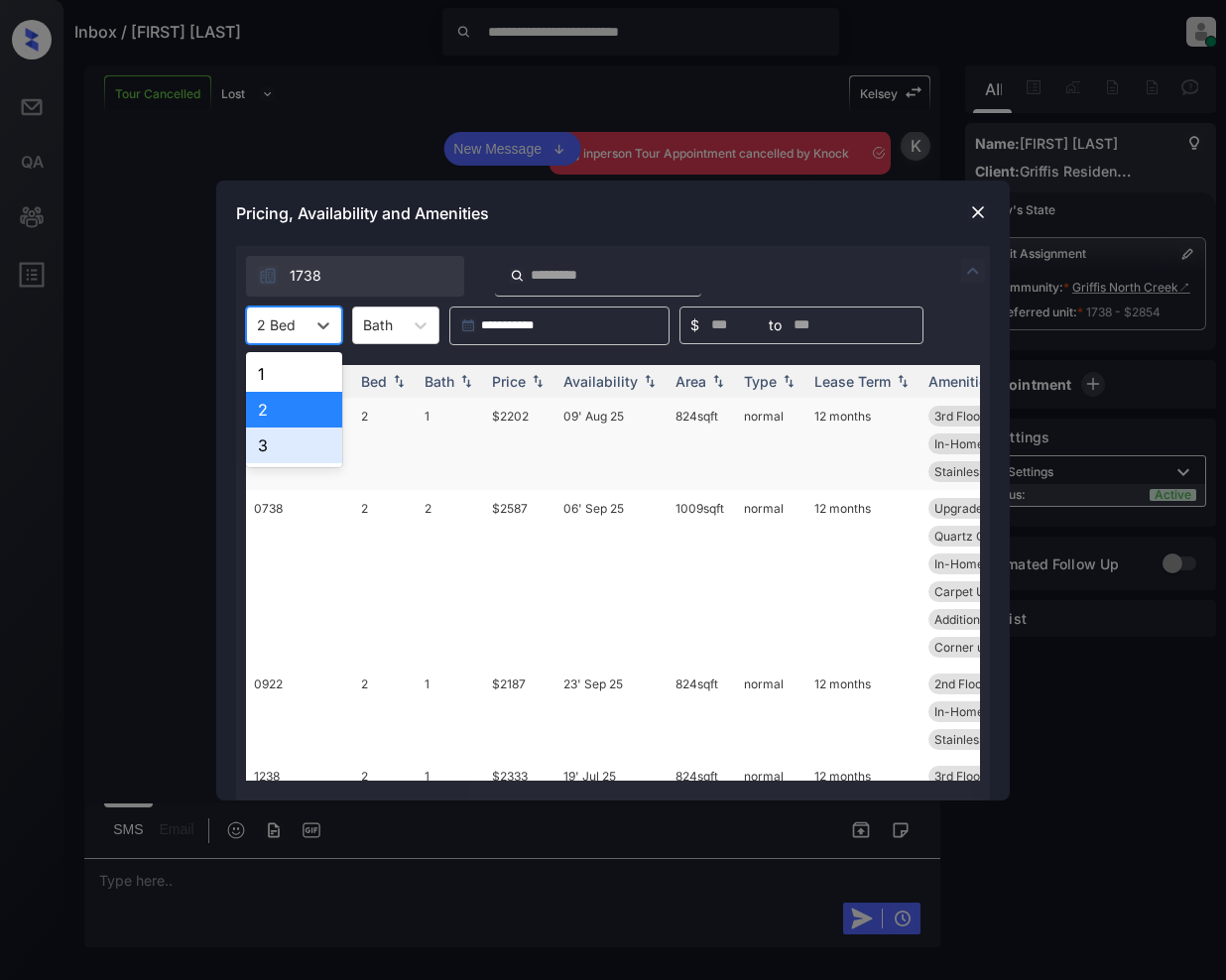 drag, startPoint x: 258, startPoint y: 430, endPoint x: 272, endPoint y: 489, distance: 60.63827 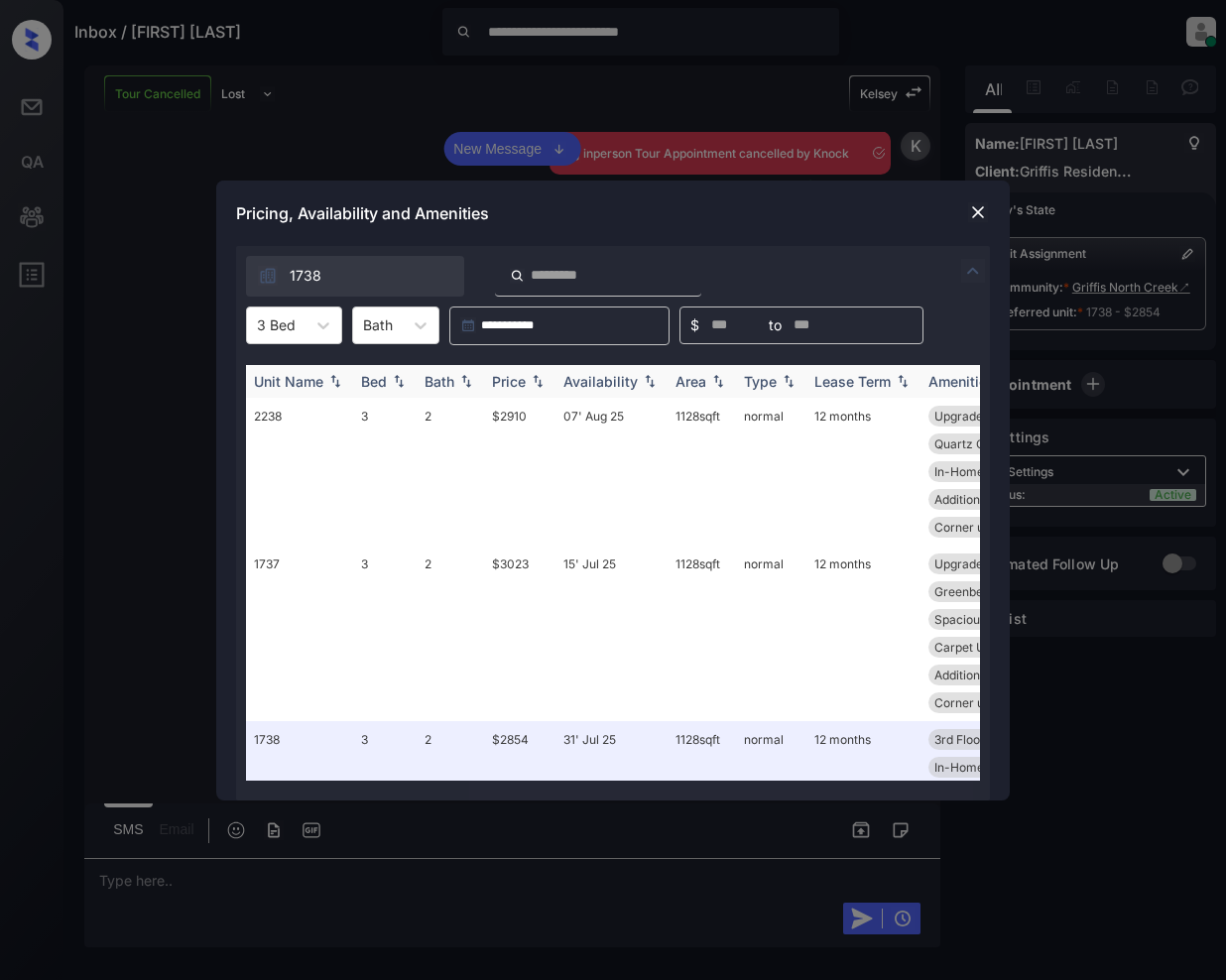 click at bounding box center [538, 381] 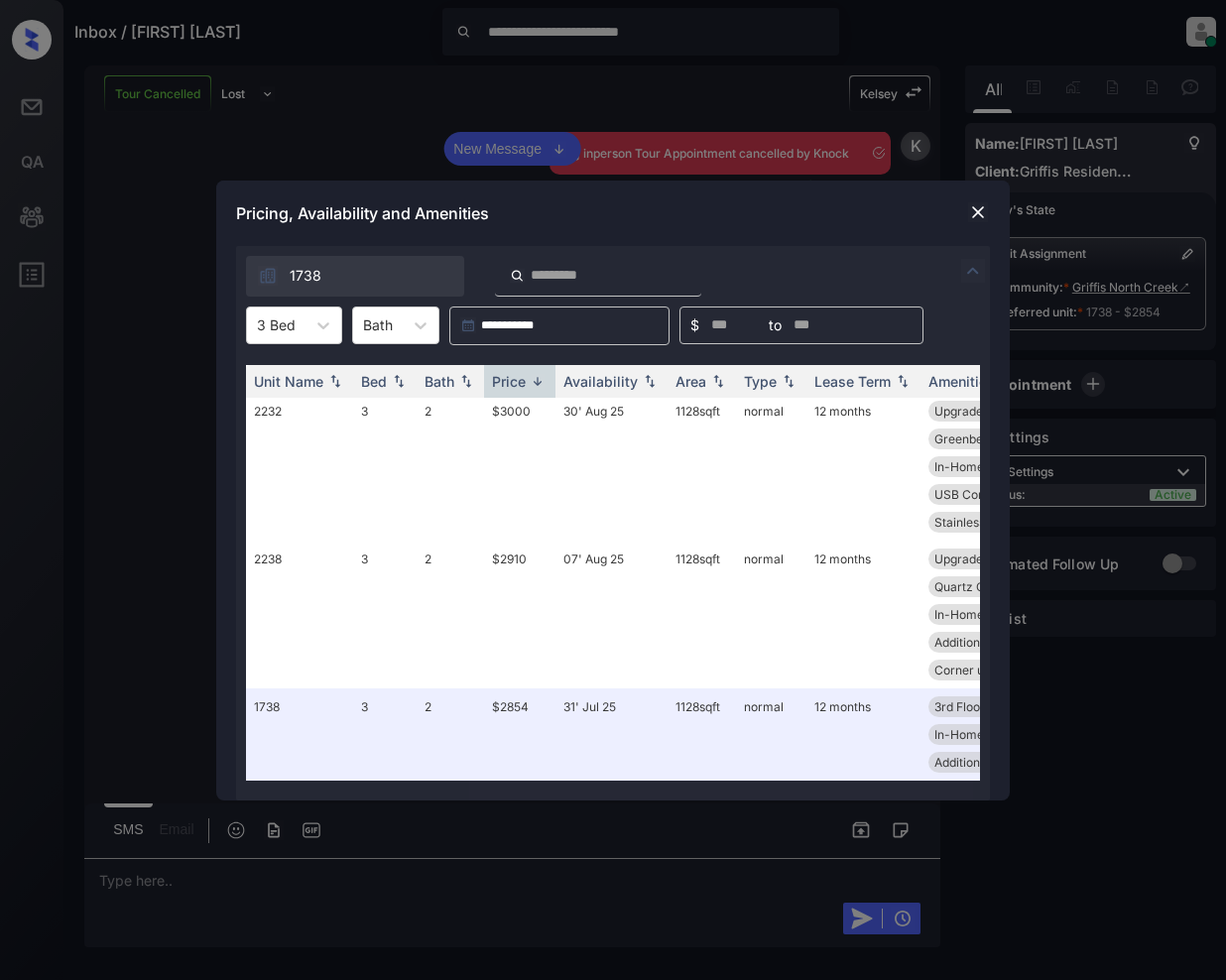 scroll, scrollTop: 349, scrollLeft: 0, axis: vertical 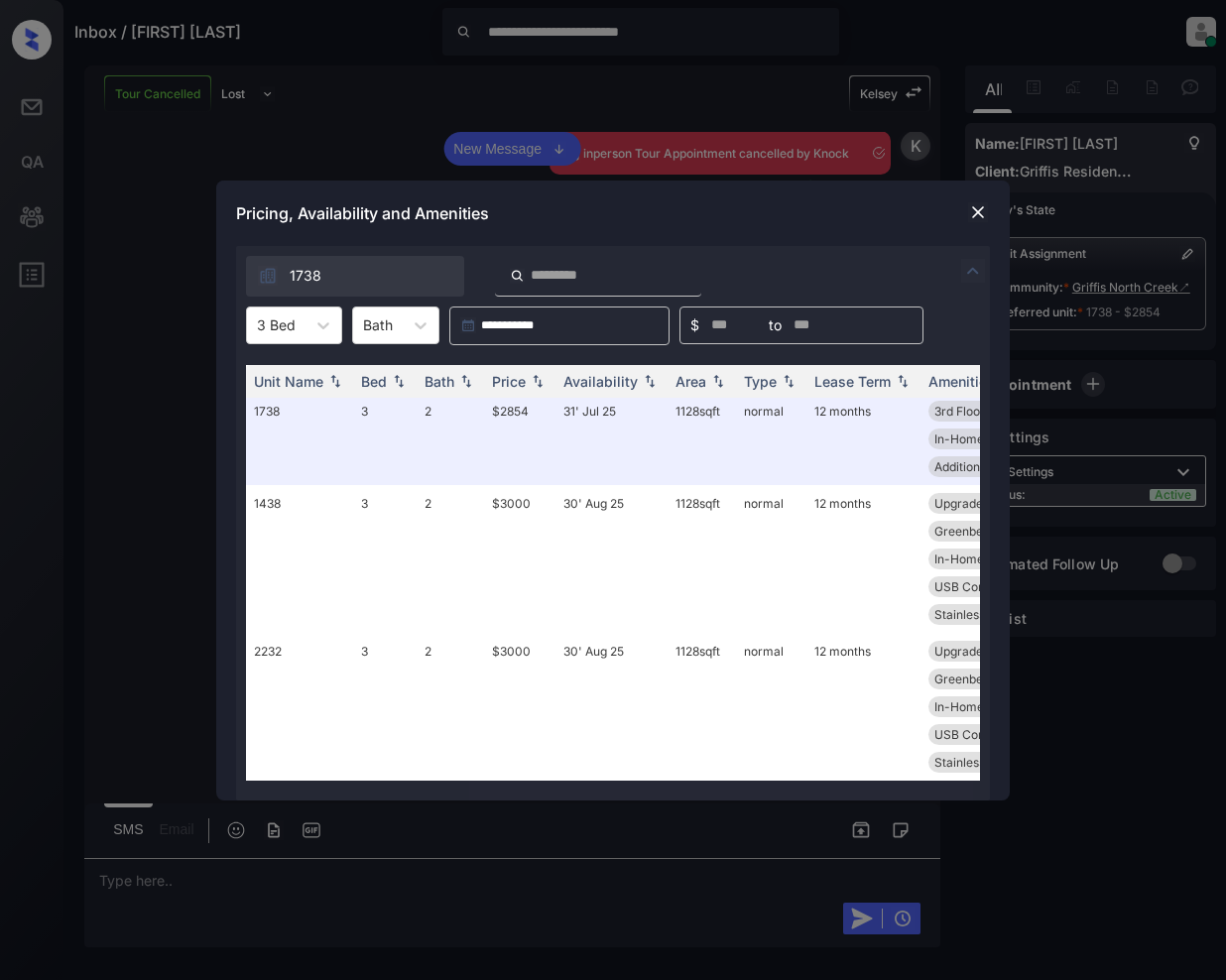 click at bounding box center [978, 212] 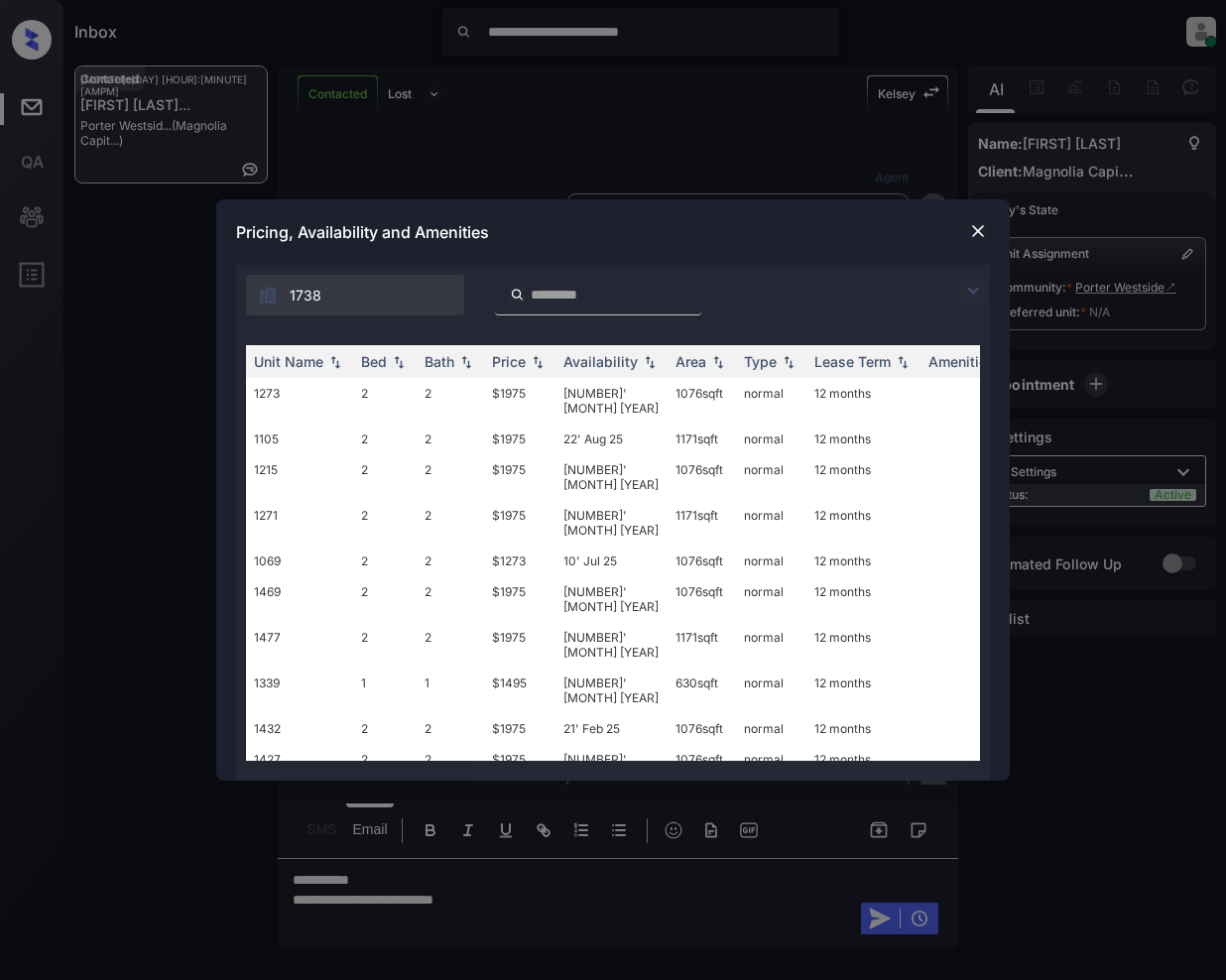 scroll, scrollTop: 0, scrollLeft: 0, axis: both 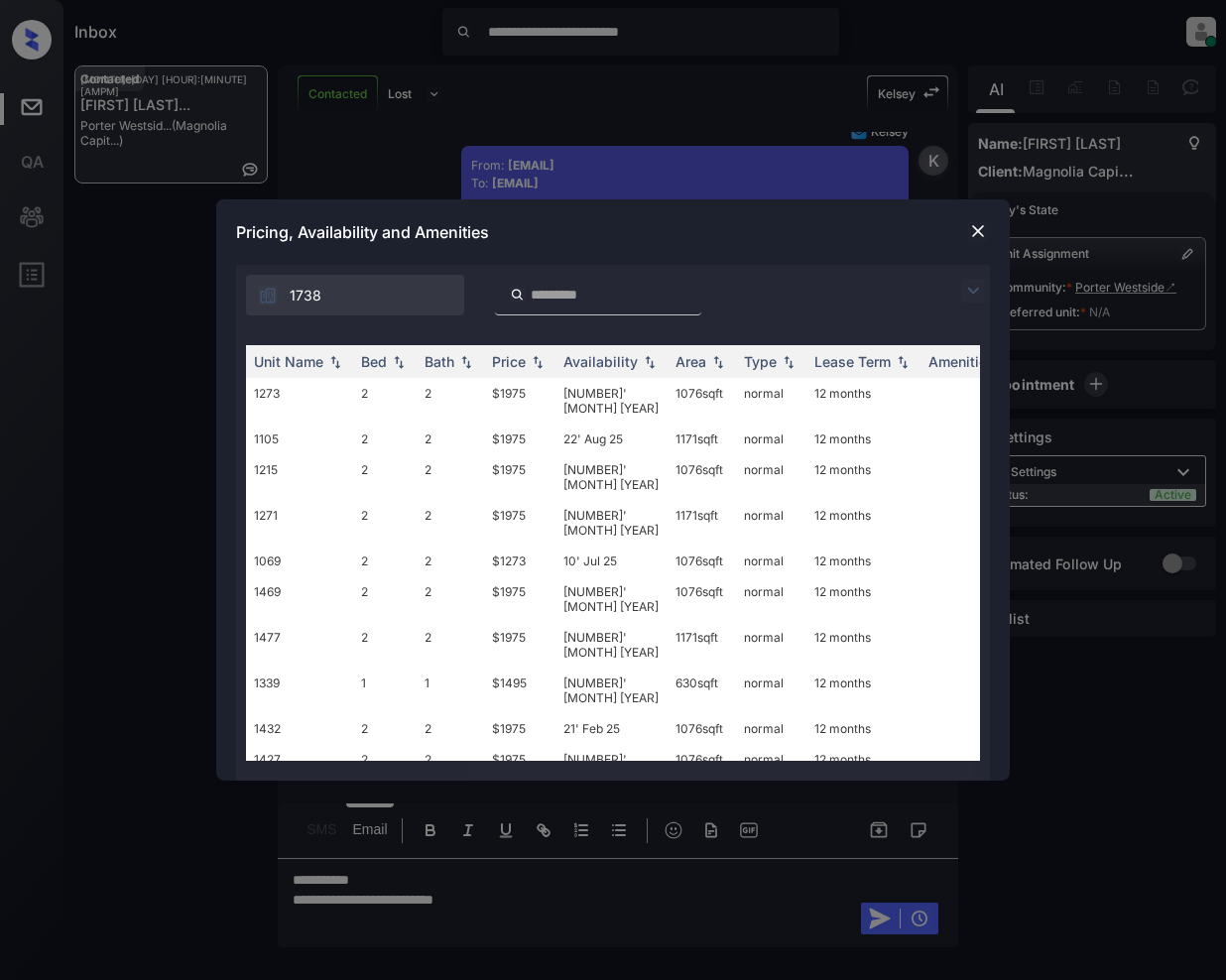 click at bounding box center (973, 291) 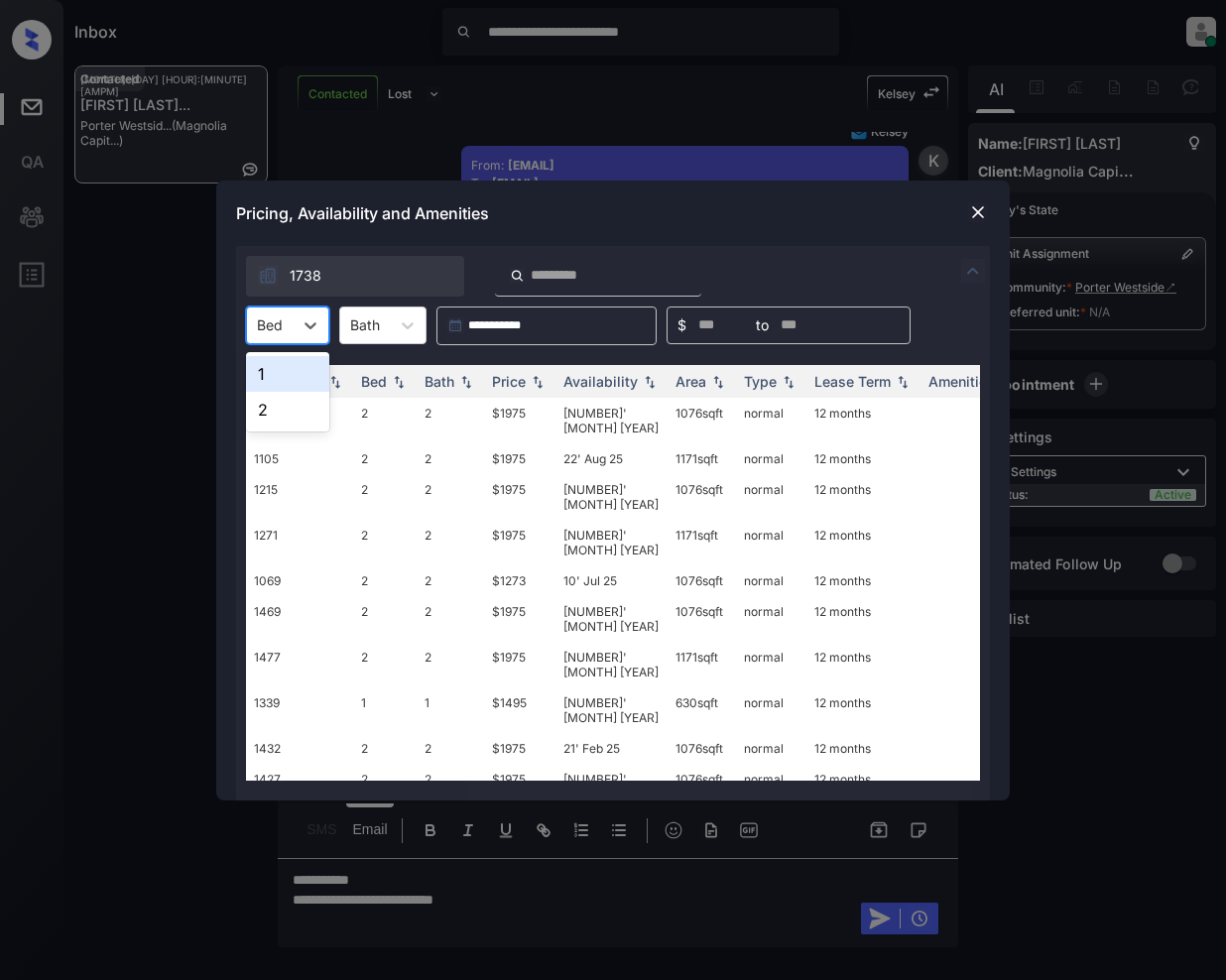 click on "Bed" at bounding box center [270, 324] 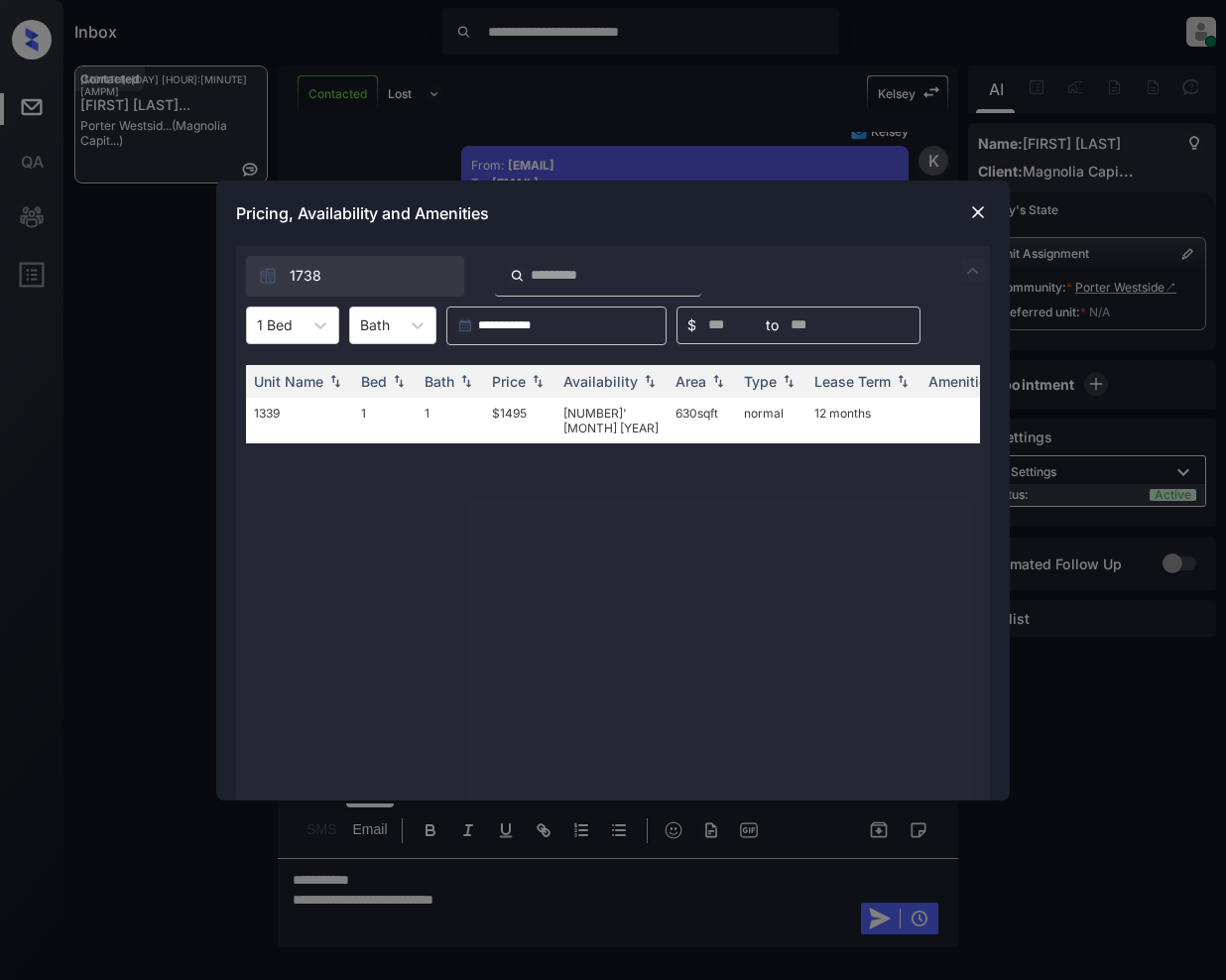 click at bounding box center (978, 212) 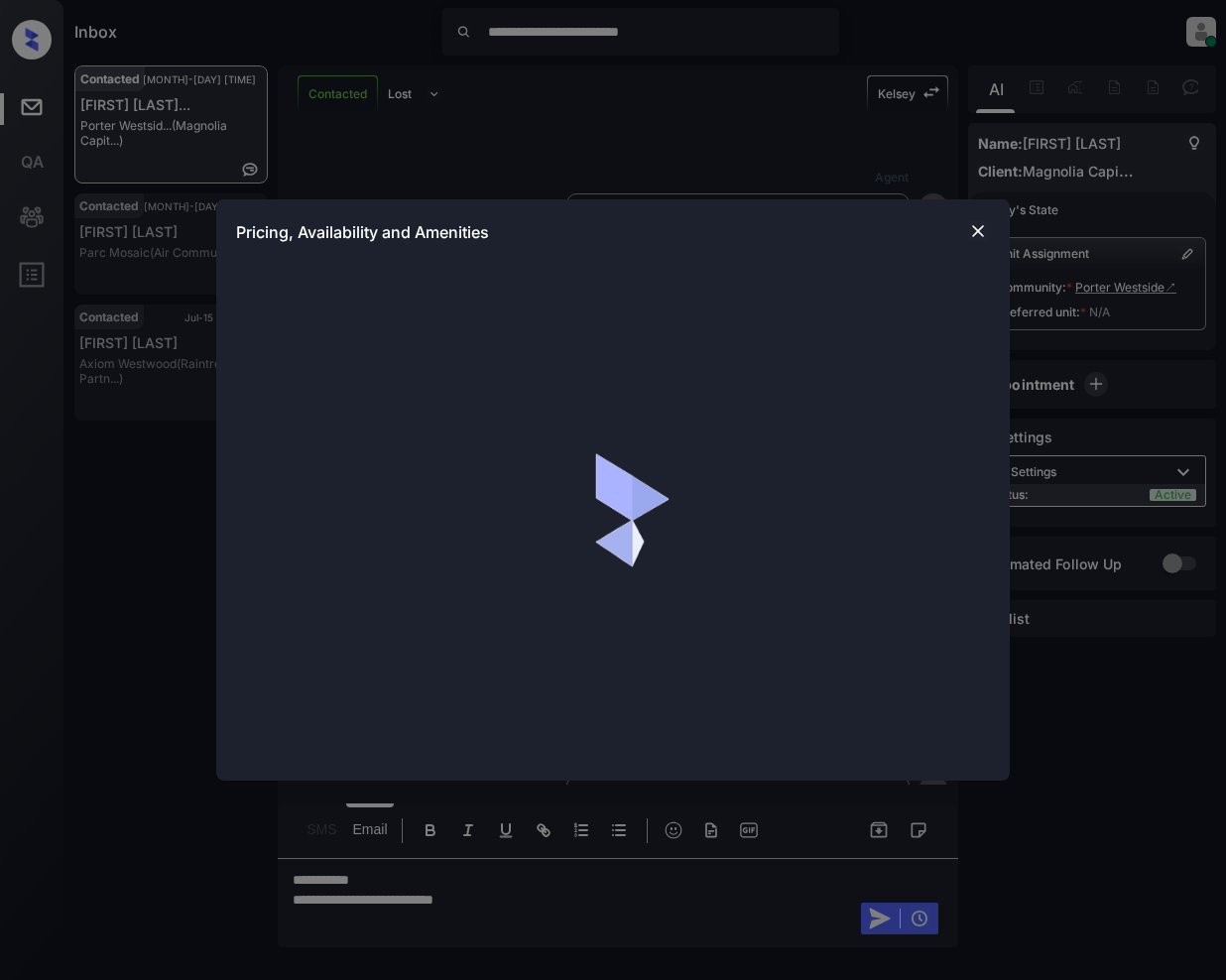 scroll, scrollTop: 0, scrollLeft: 0, axis: both 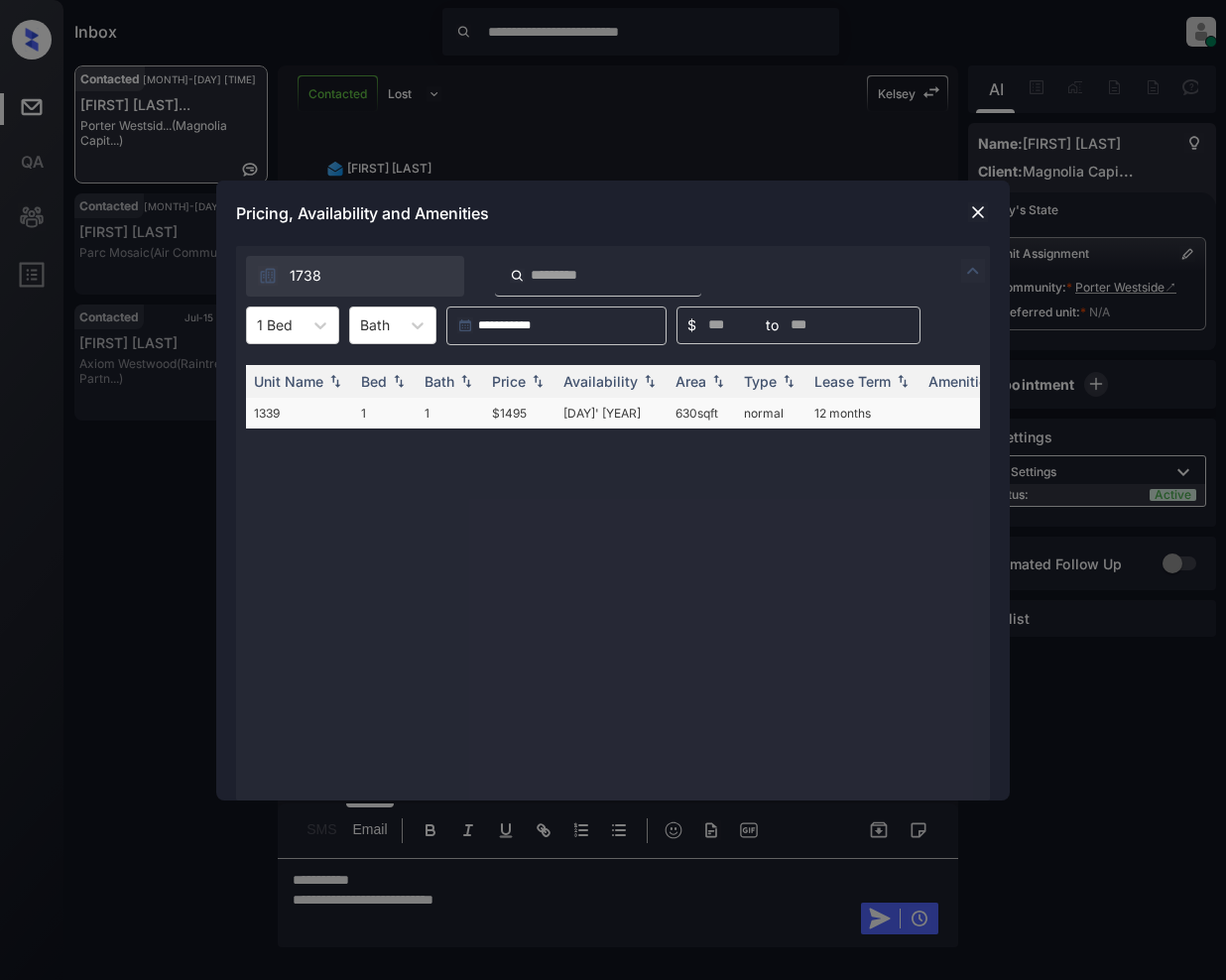 click on "$1495" at bounding box center (520, 413) 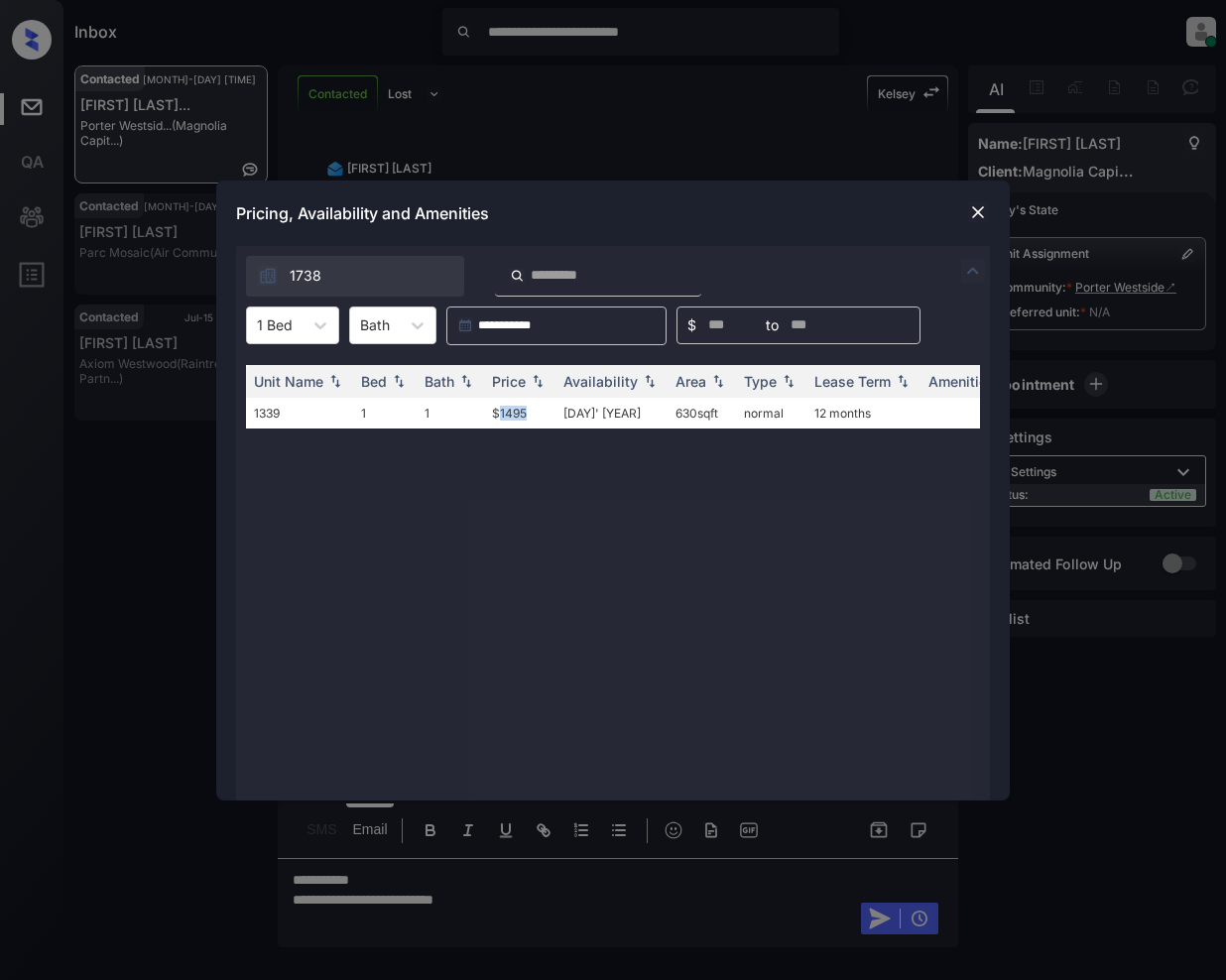 click on "$1495" at bounding box center (520, 413) 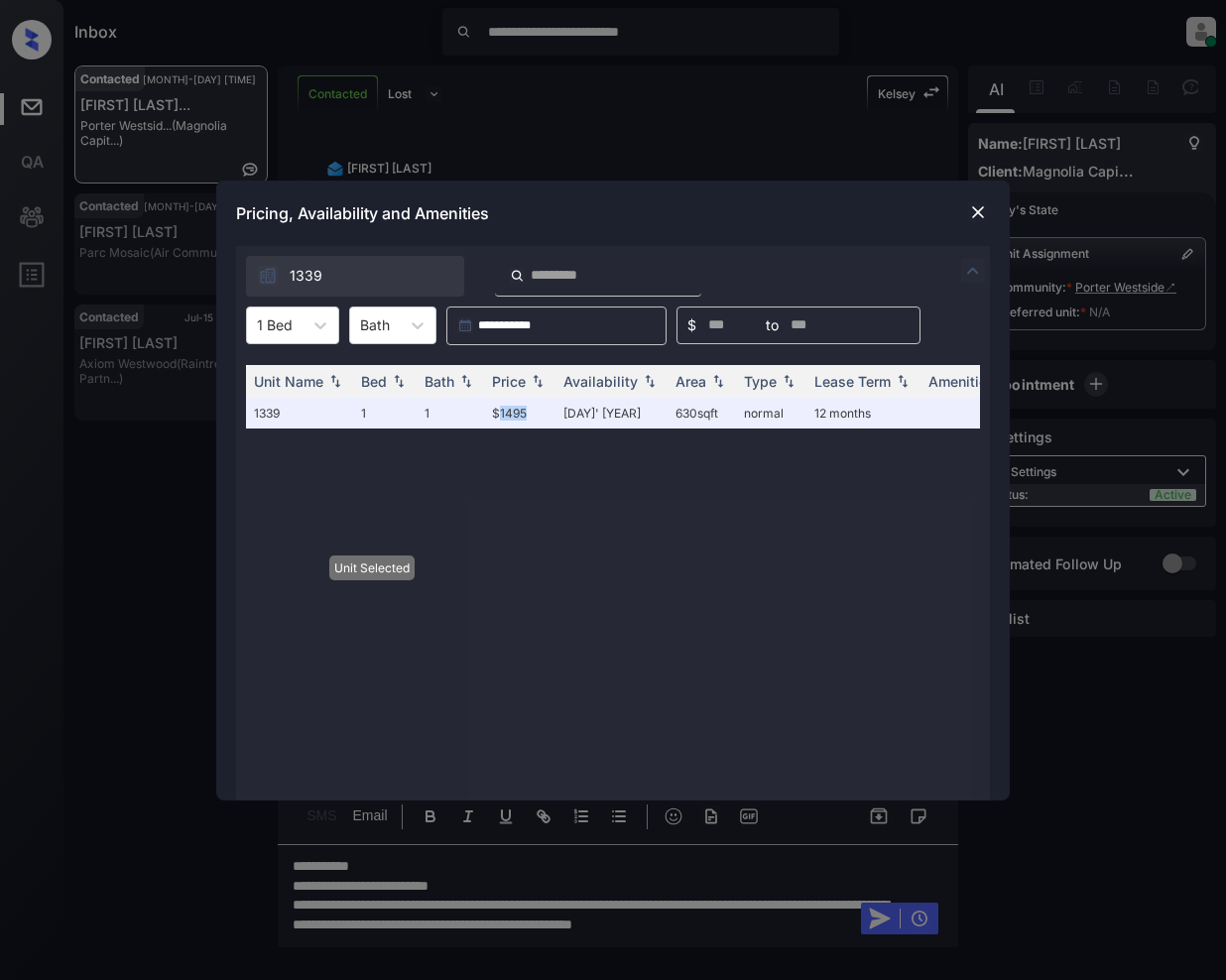 click at bounding box center [978, 212] 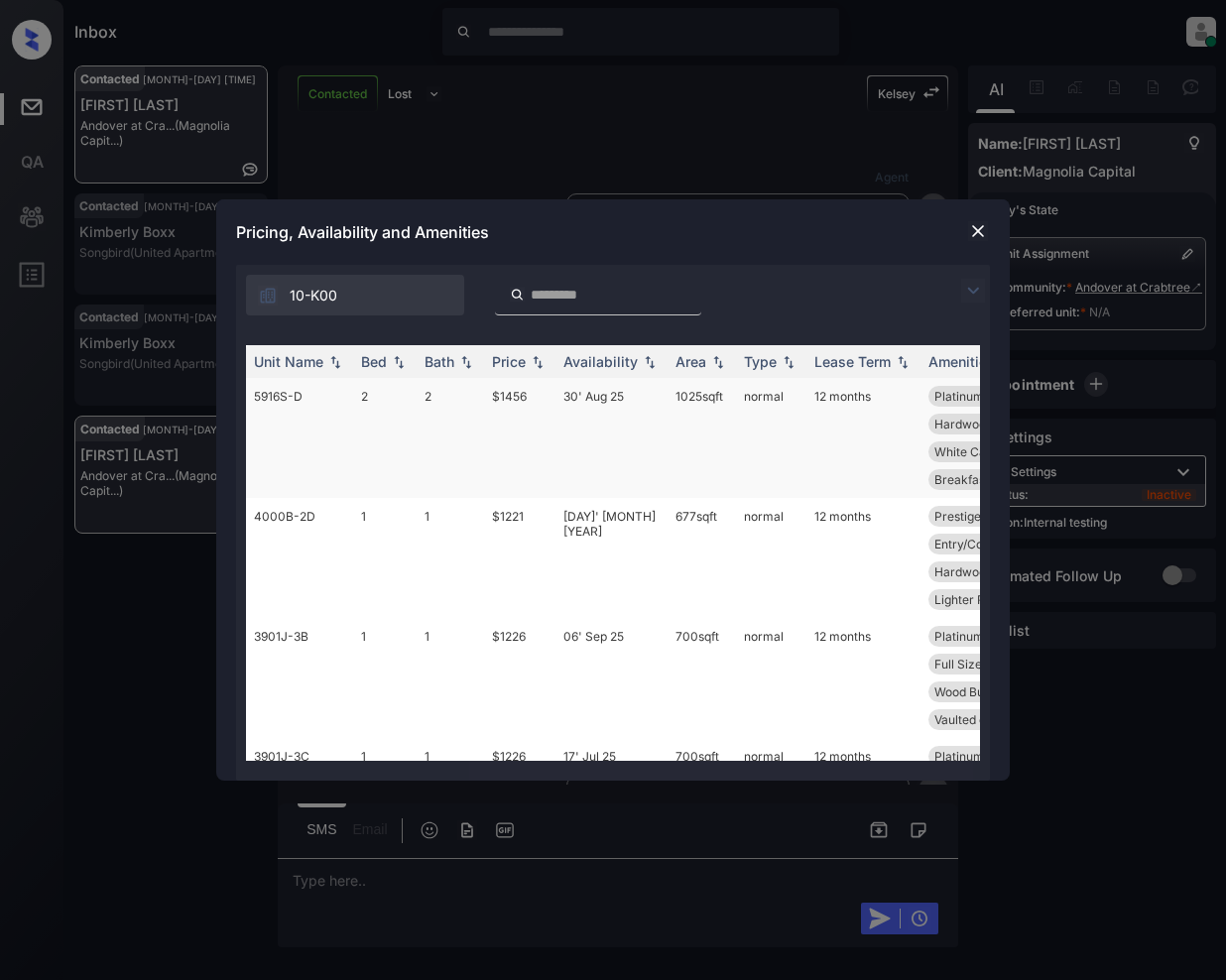 scroll, scrollTop: 0, scrollLeft: 0, axis: both 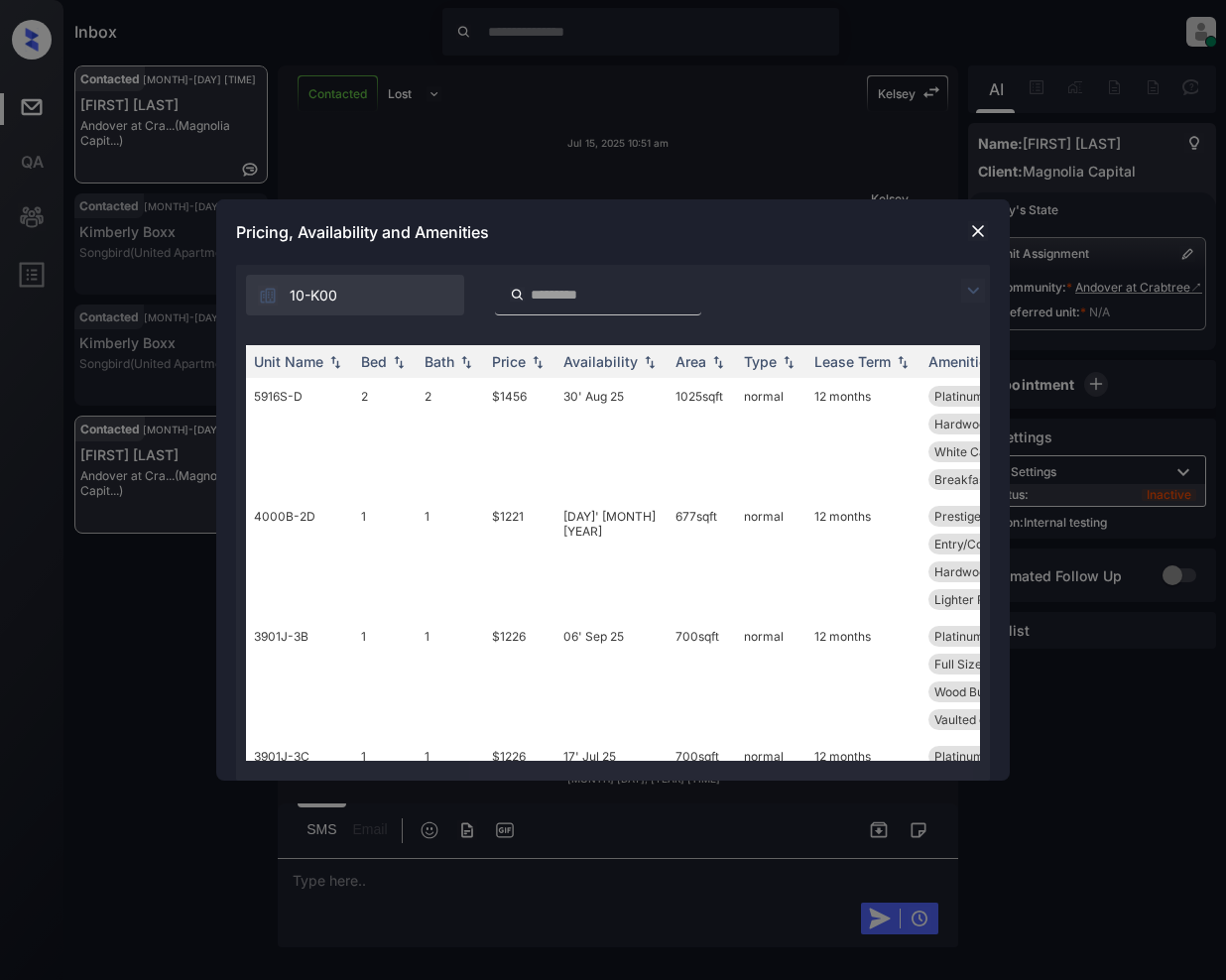 click at bounding box center [973, 291] 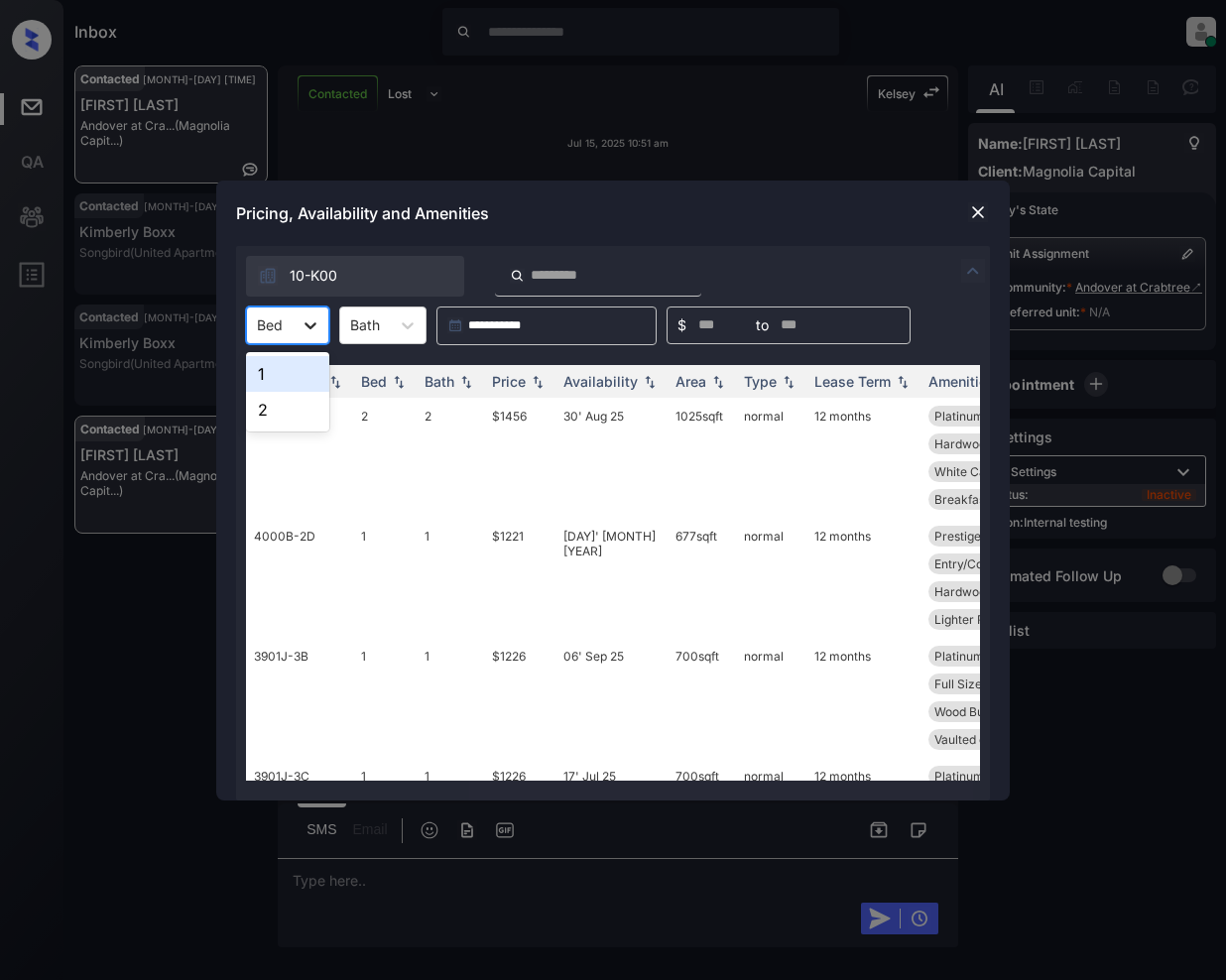 click 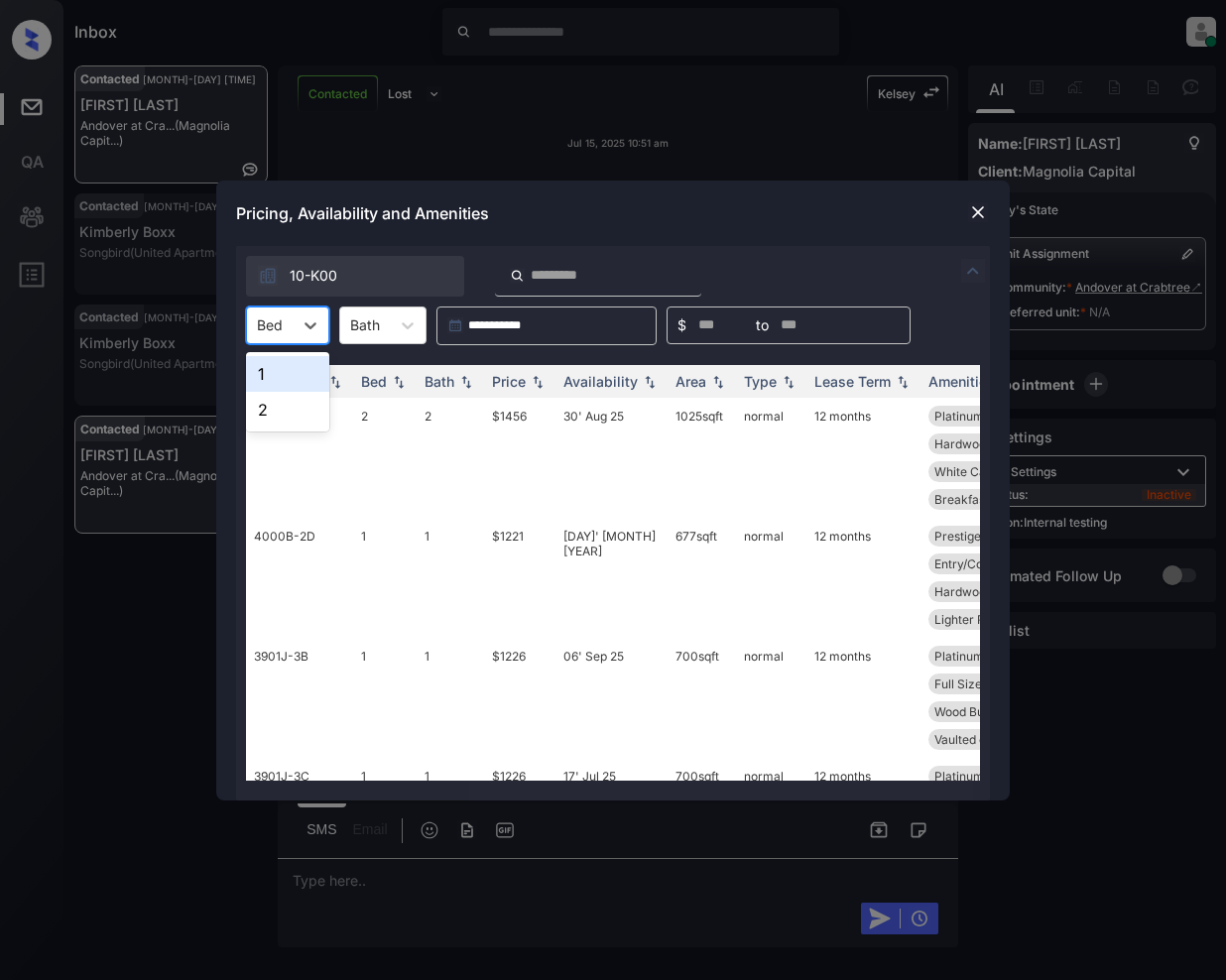 click on "1" at bounding box center (288, 374) 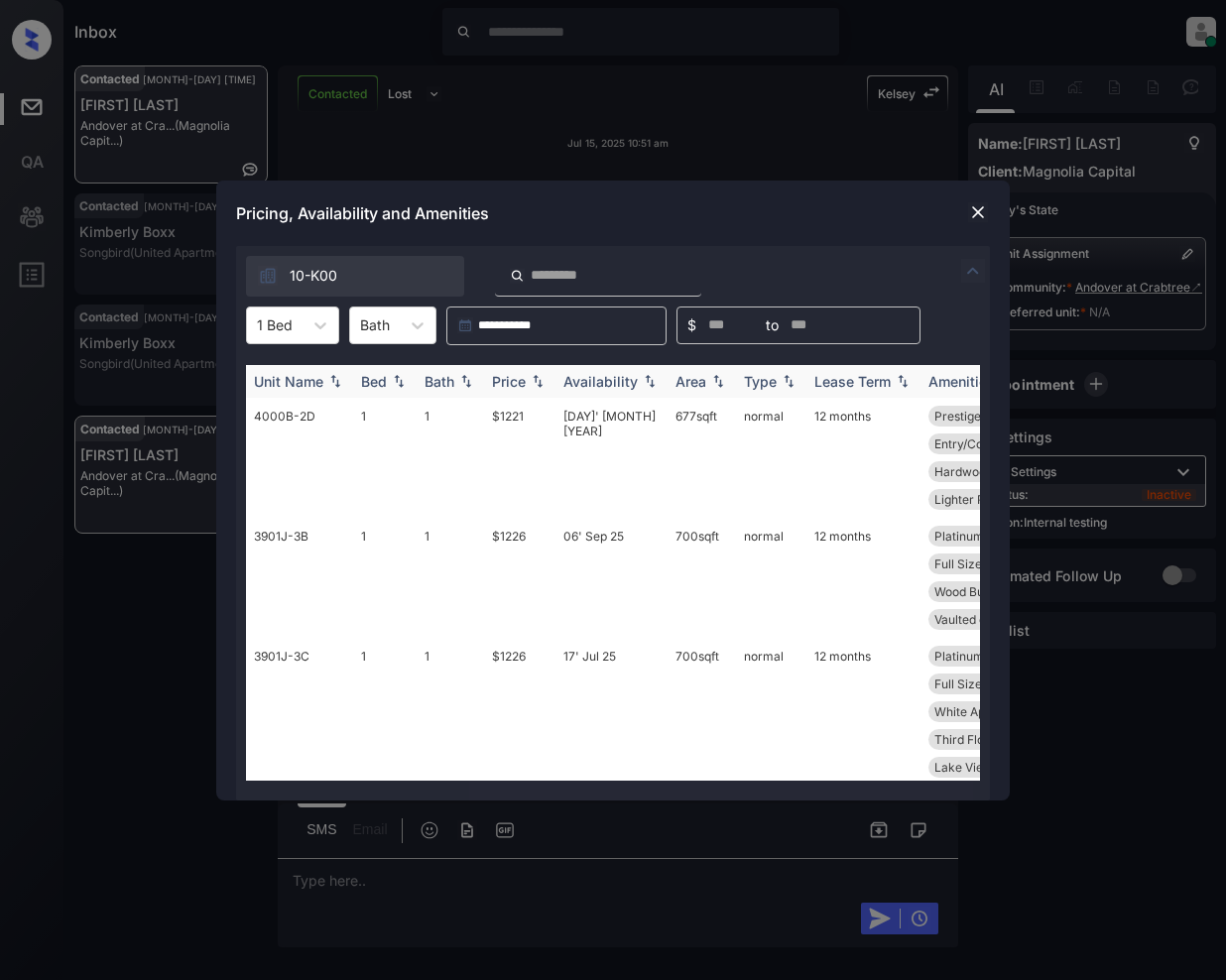click at bounding box center [538, 381] 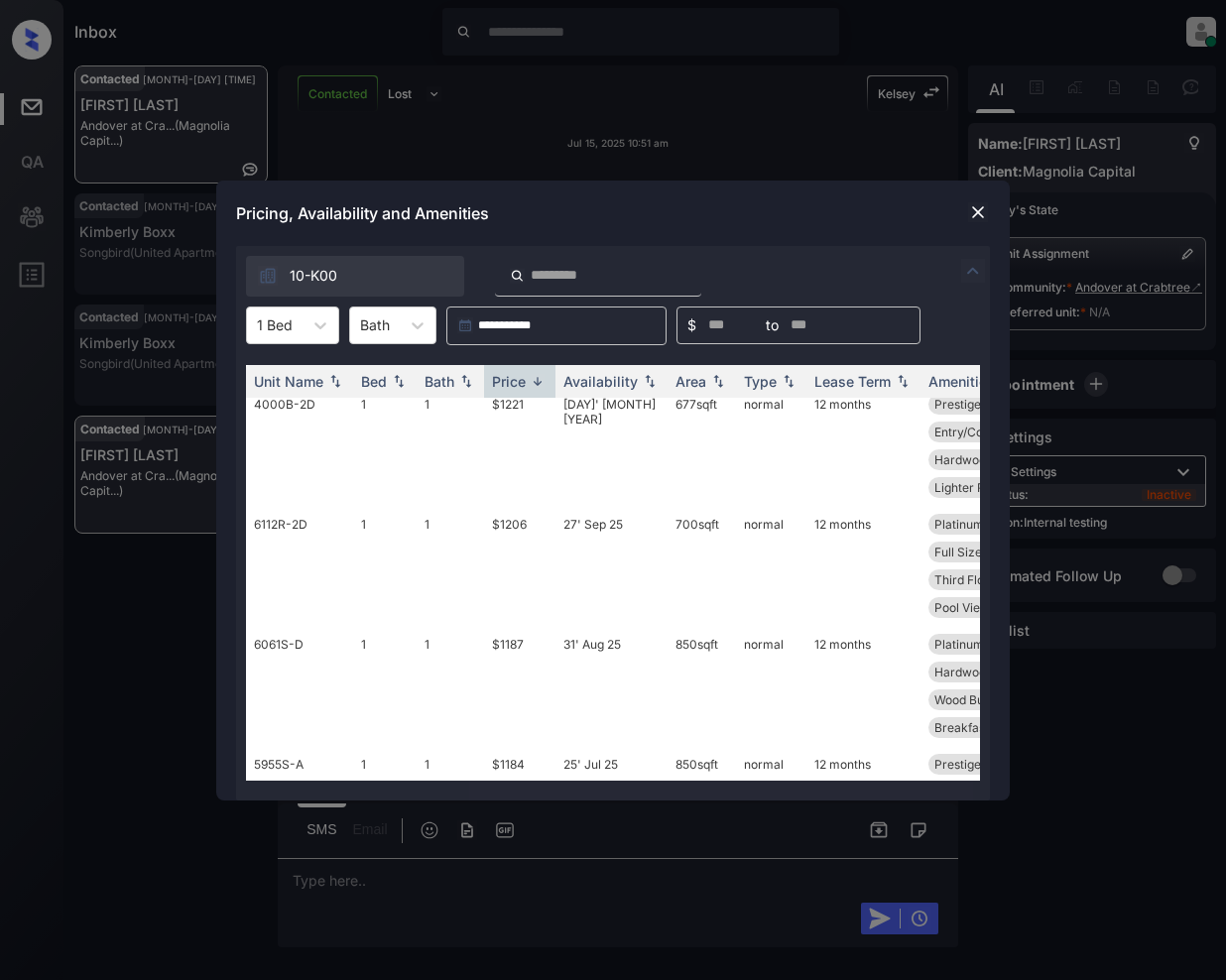 scroll, scrollTop: 783, scrollLeft: 0, axis: vertical 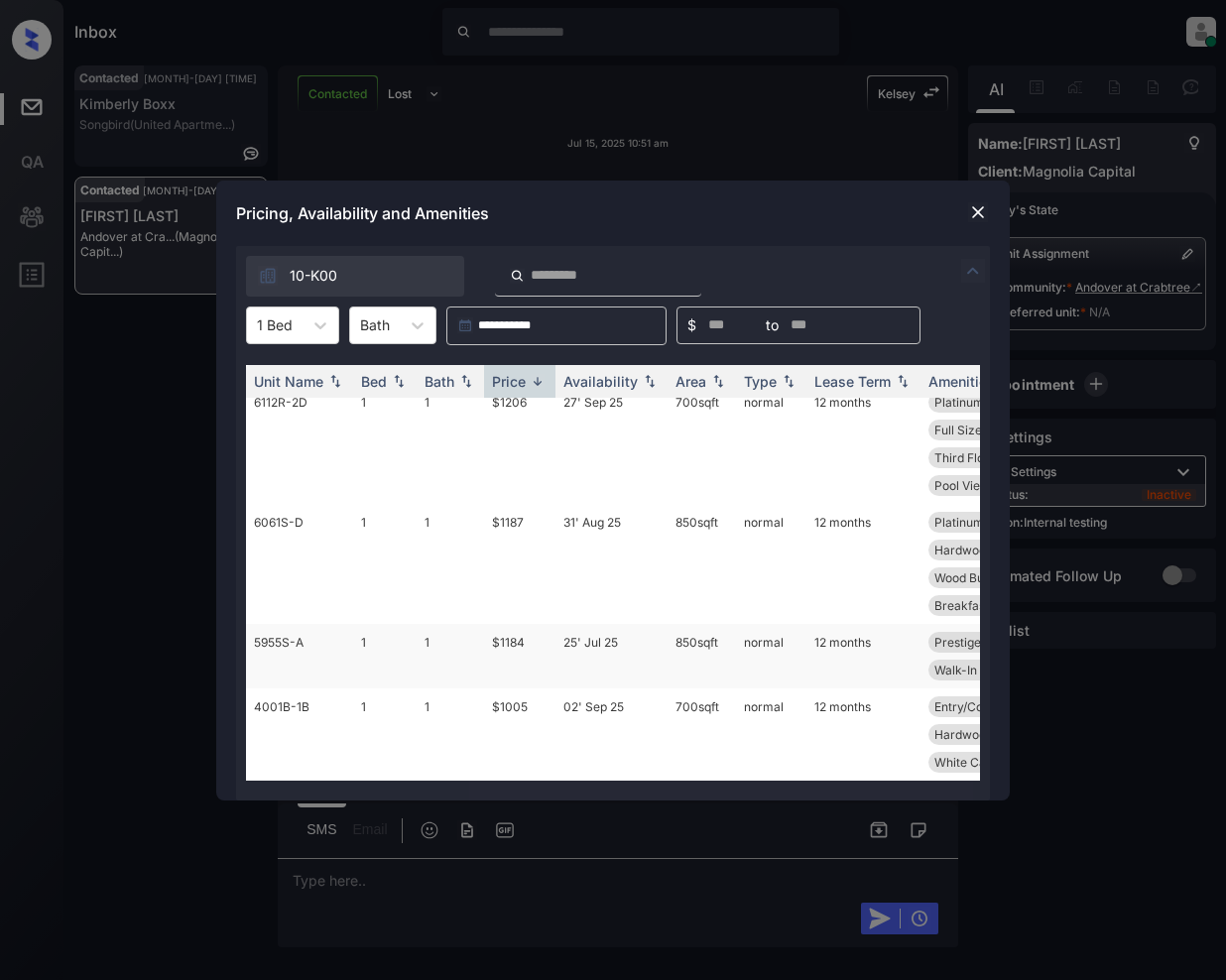 click on "$1184" at bounding box center [520, 656] 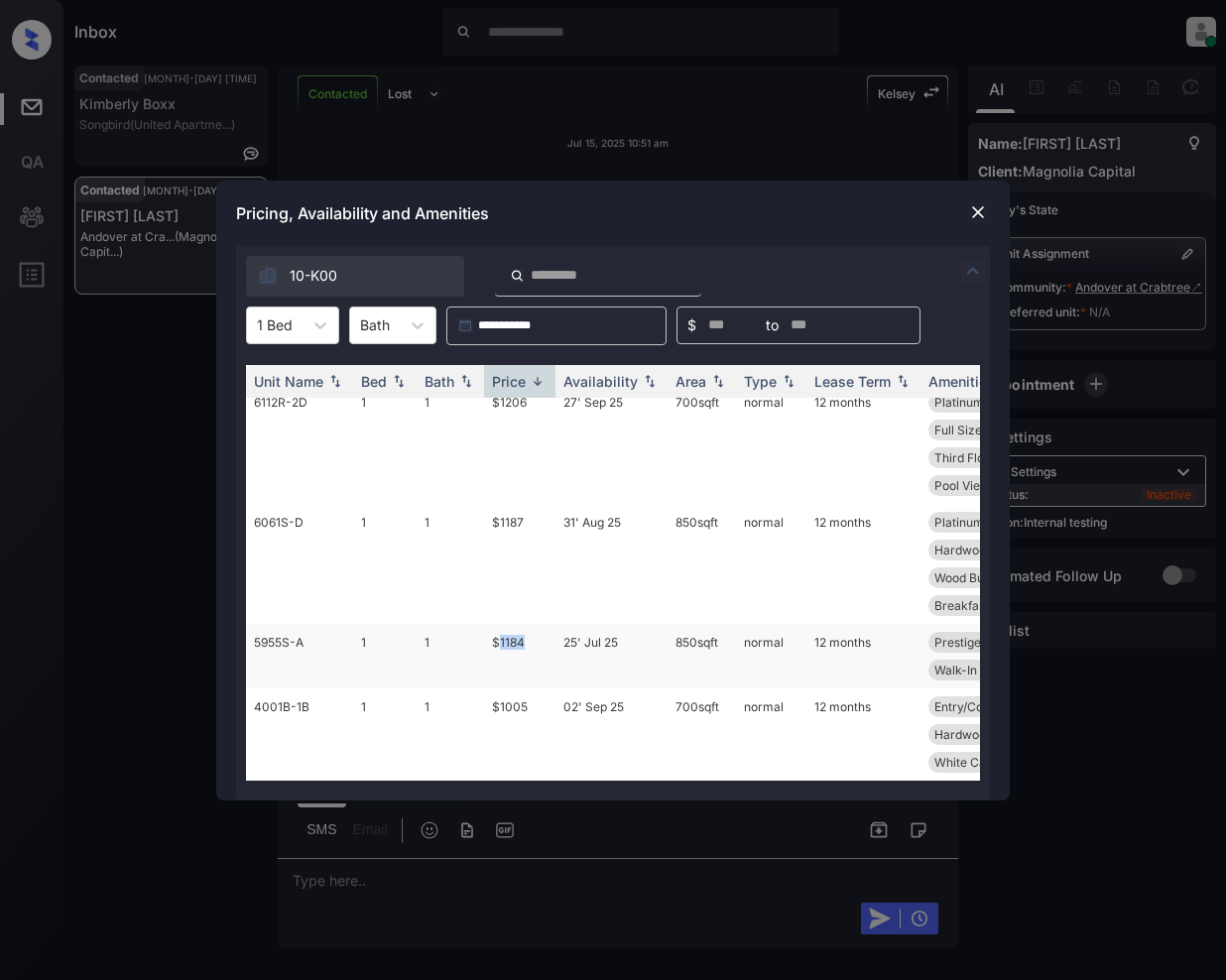 click on "$1184" at bounding box center (520, 656) 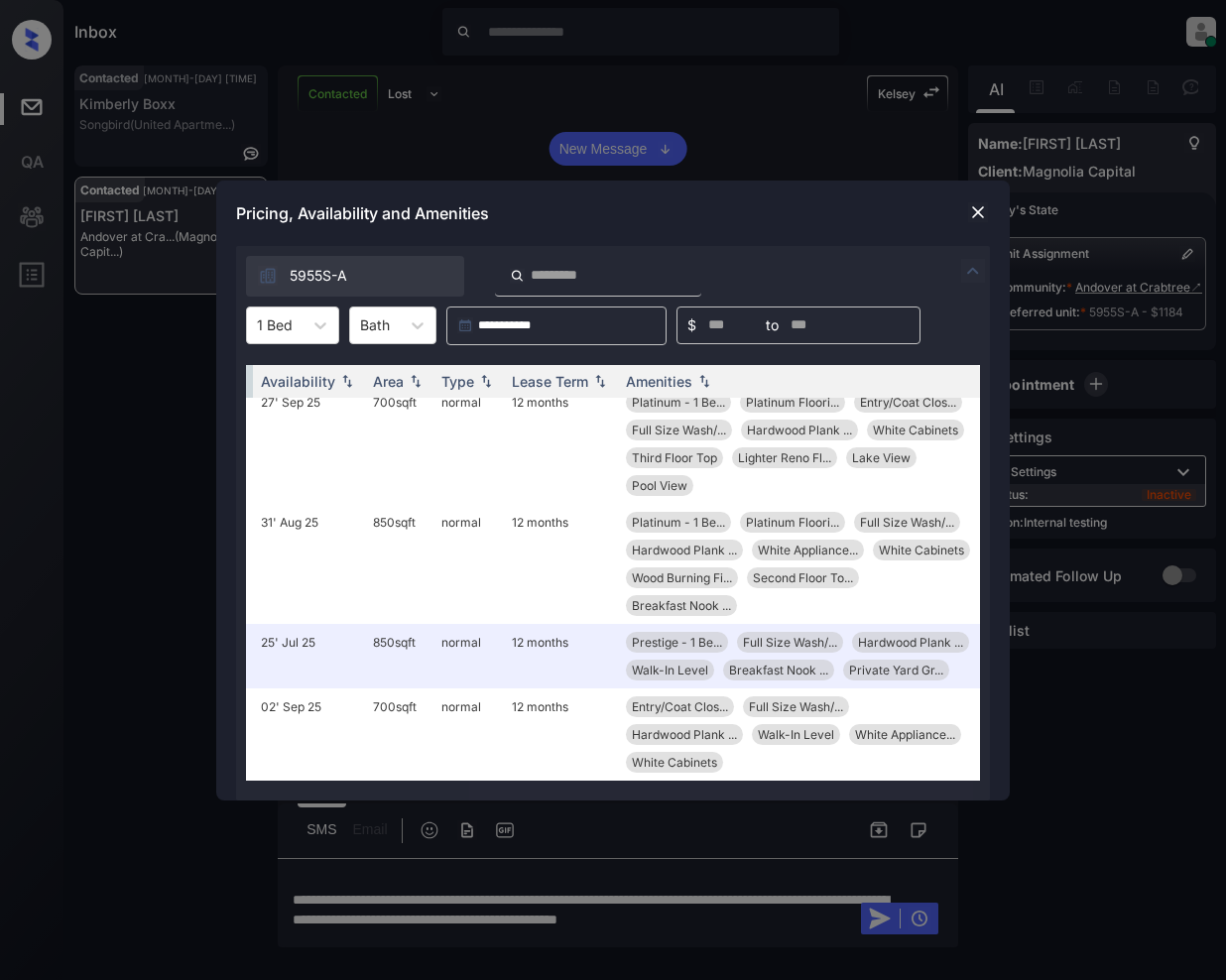 scroll, scrollTop: 783, scrollLeft: 319, axis: both 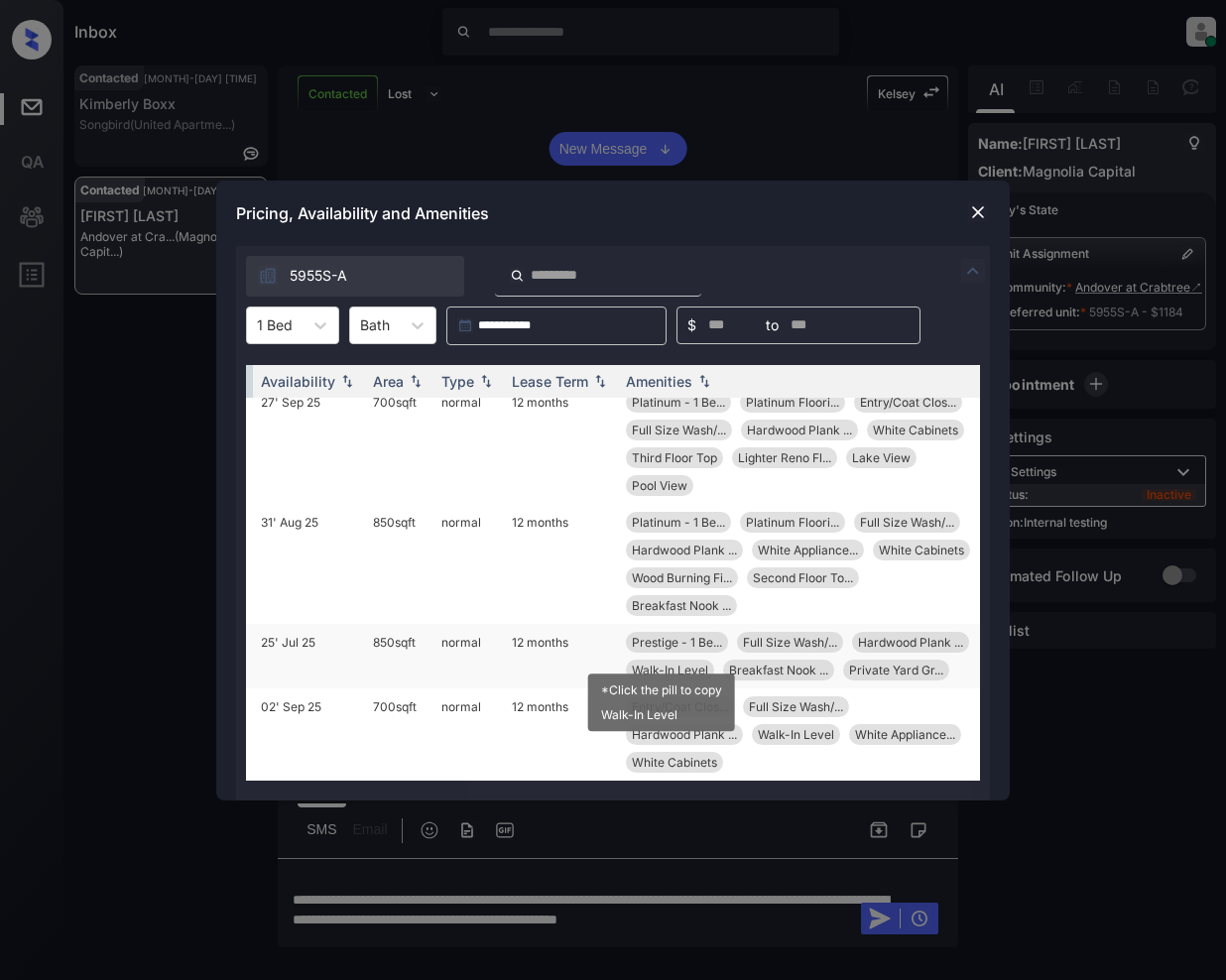 click on "Private Yard Gr..." at bounding box center [896, 670] 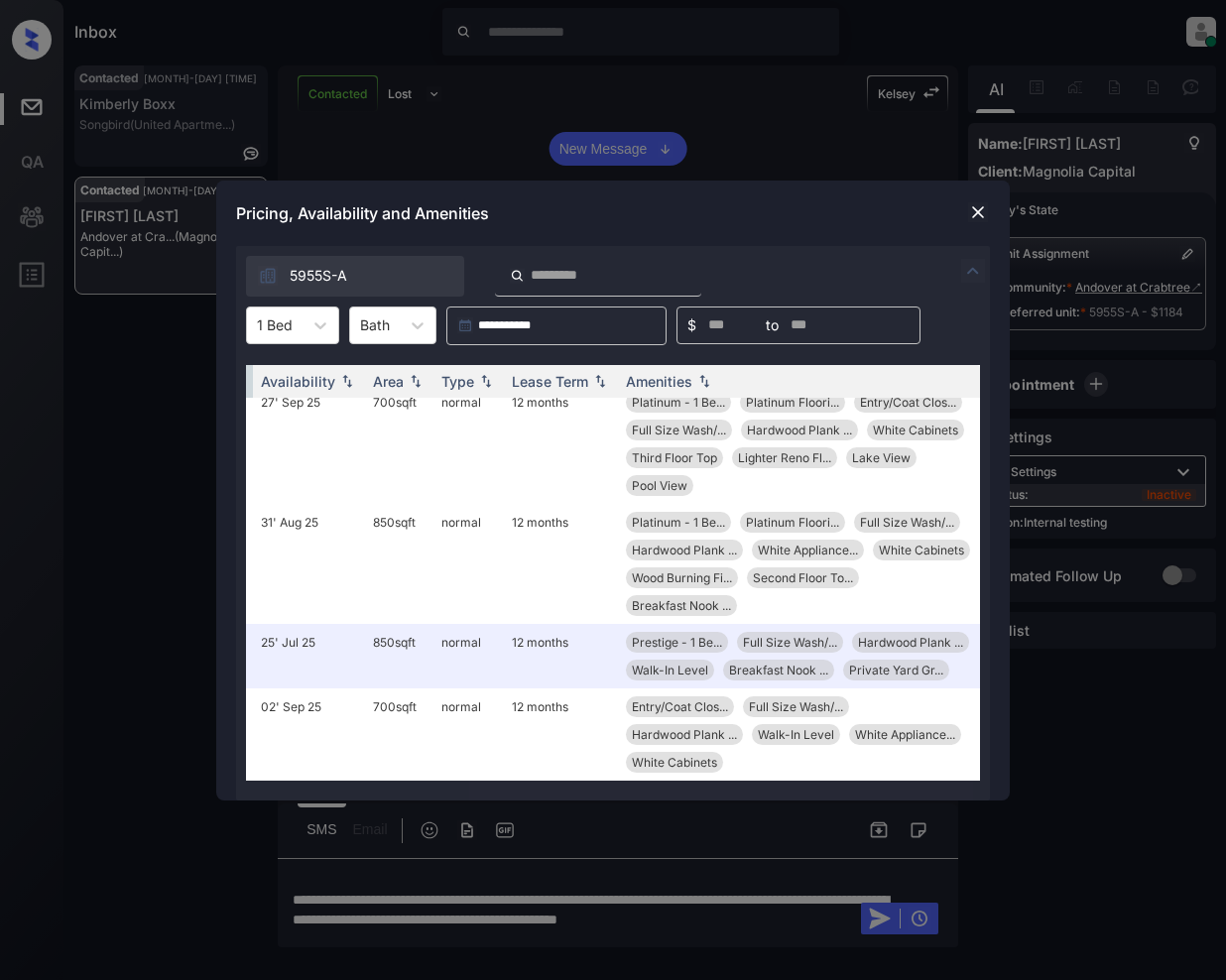 click at bounding box center (978, 212) 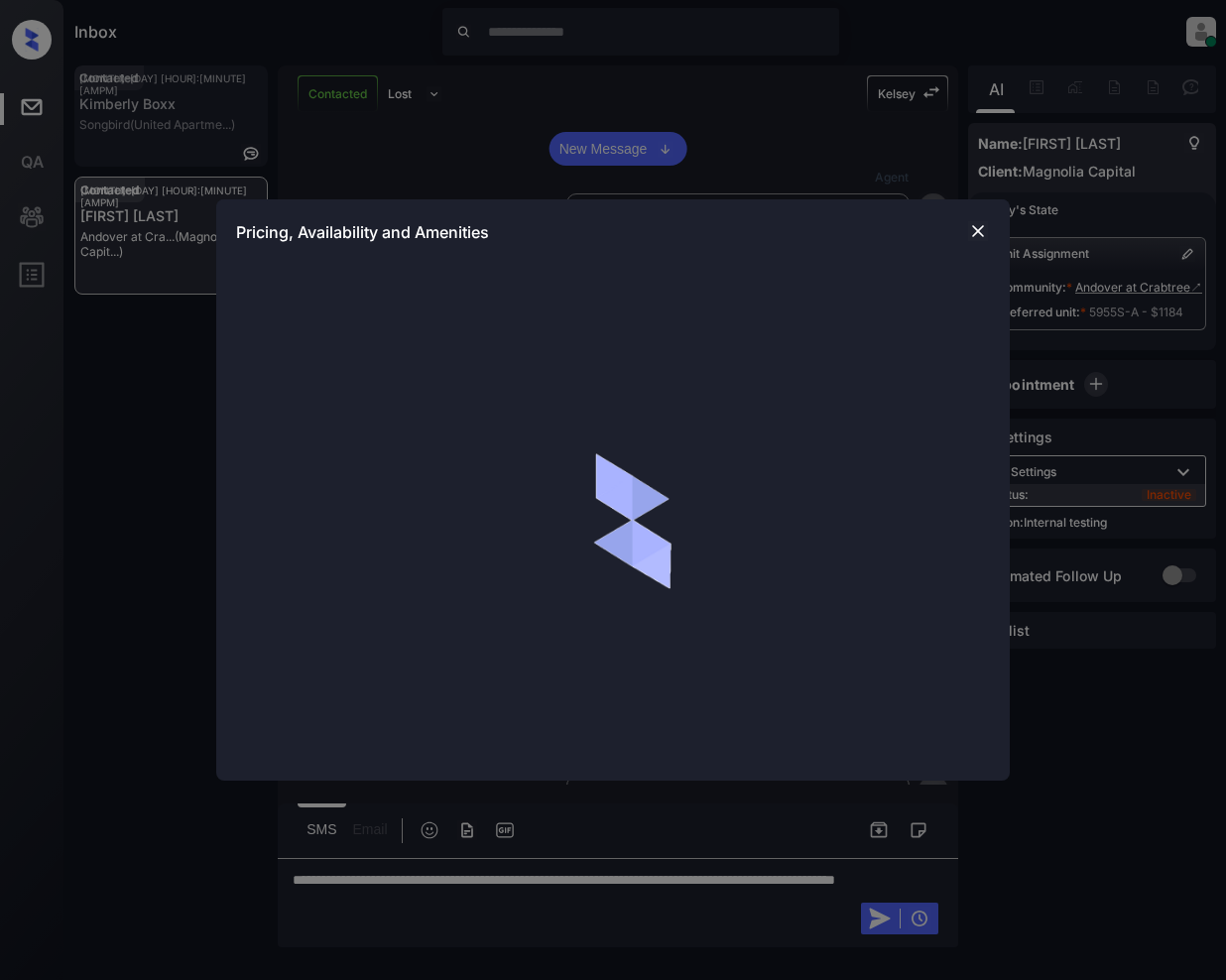 scroll, scrollTop: 0, scrollLeft: 0, axis: both 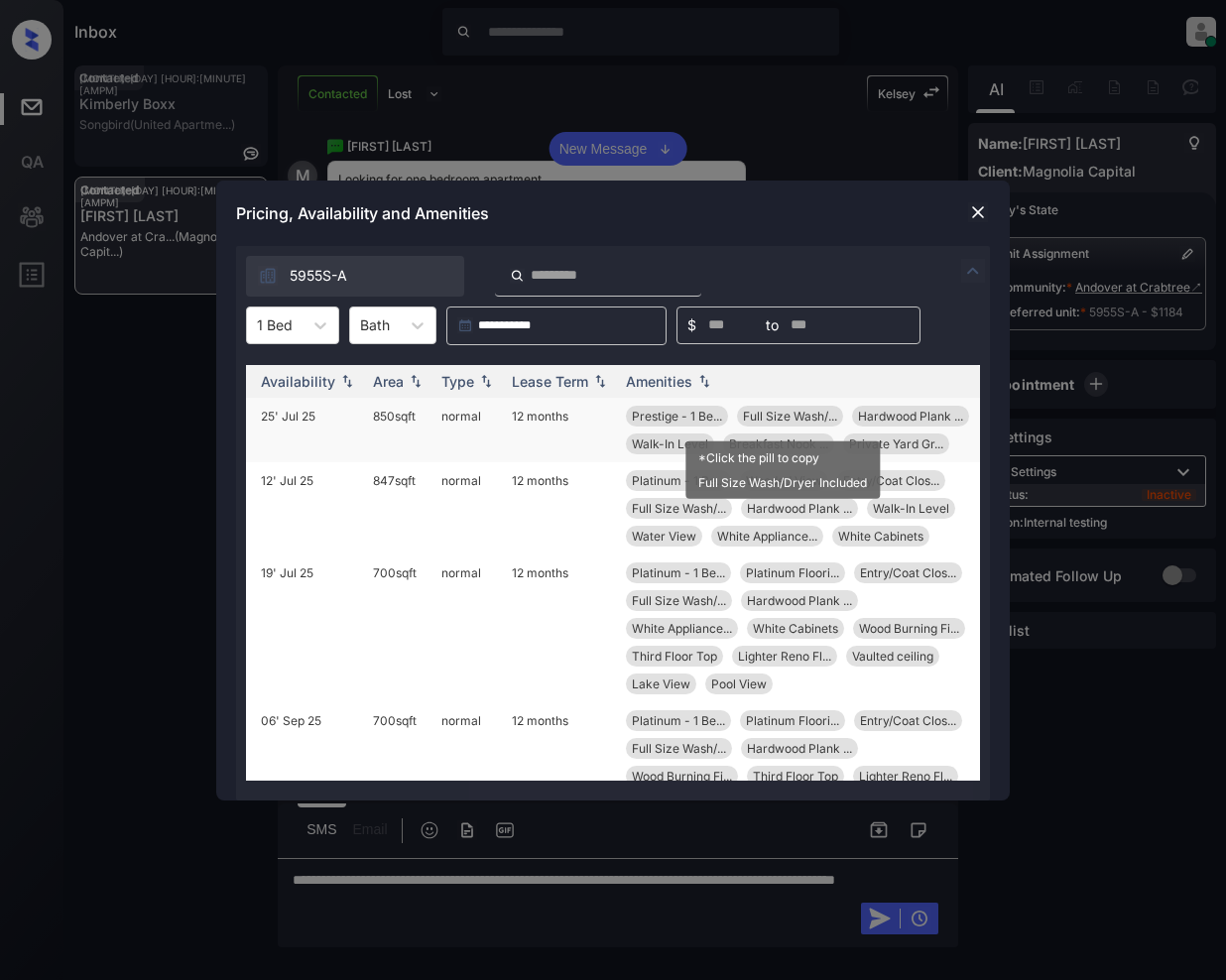 click on "Full Size Wash/..." at bounding box center (790, 416) 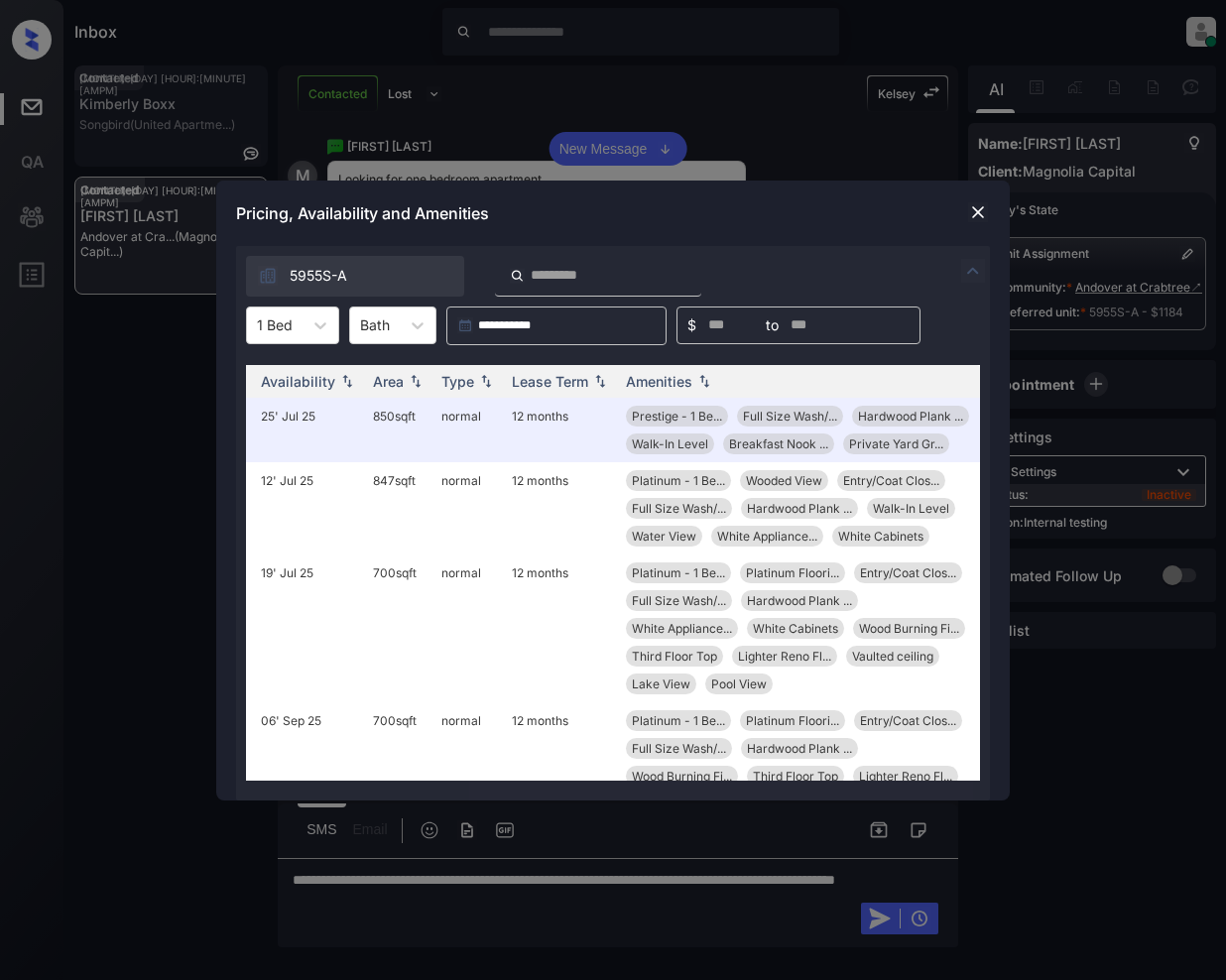 click at bounding box center (978, 212) 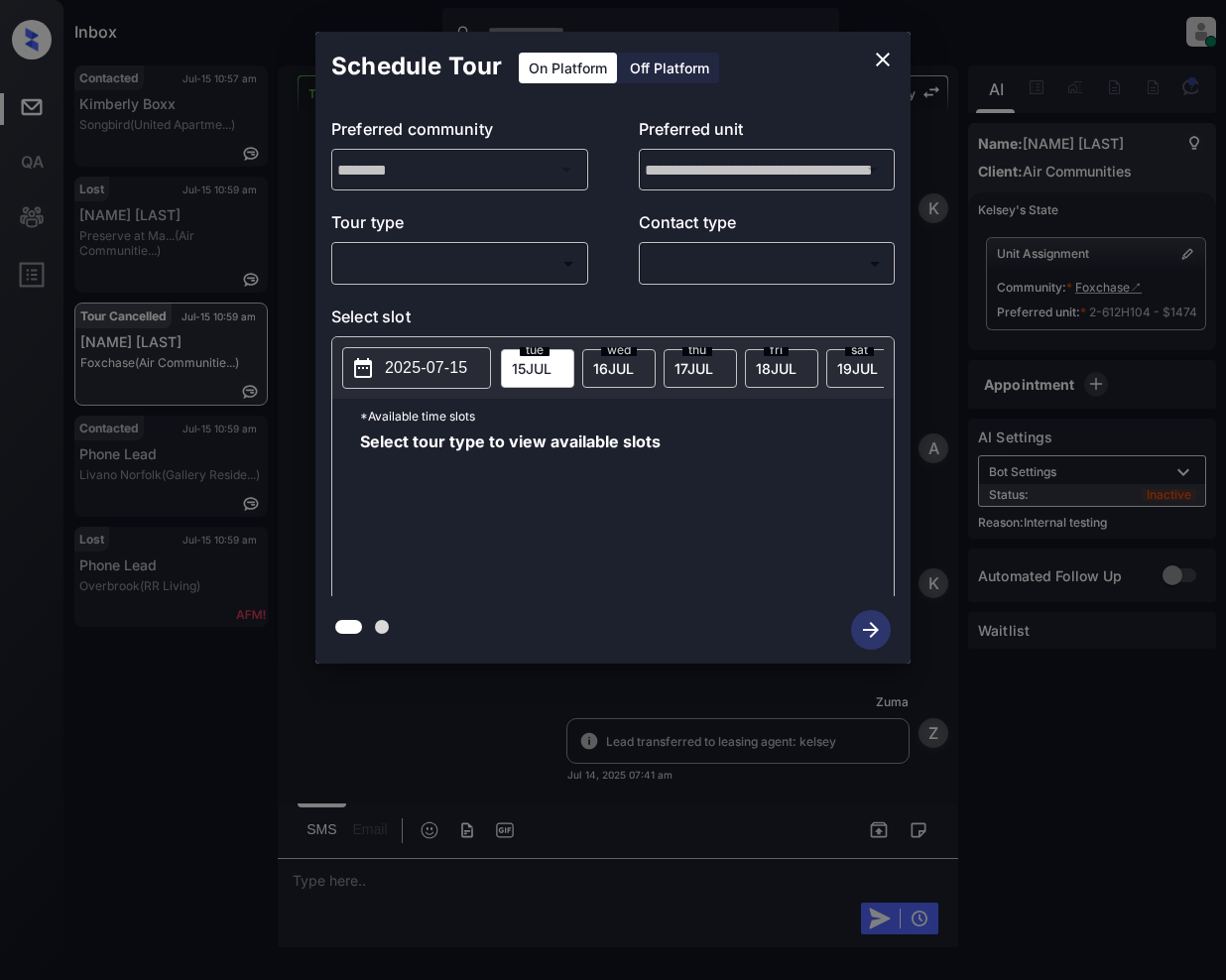 scroll, scrollTop: 0, scrollLeft: 0, axis: both 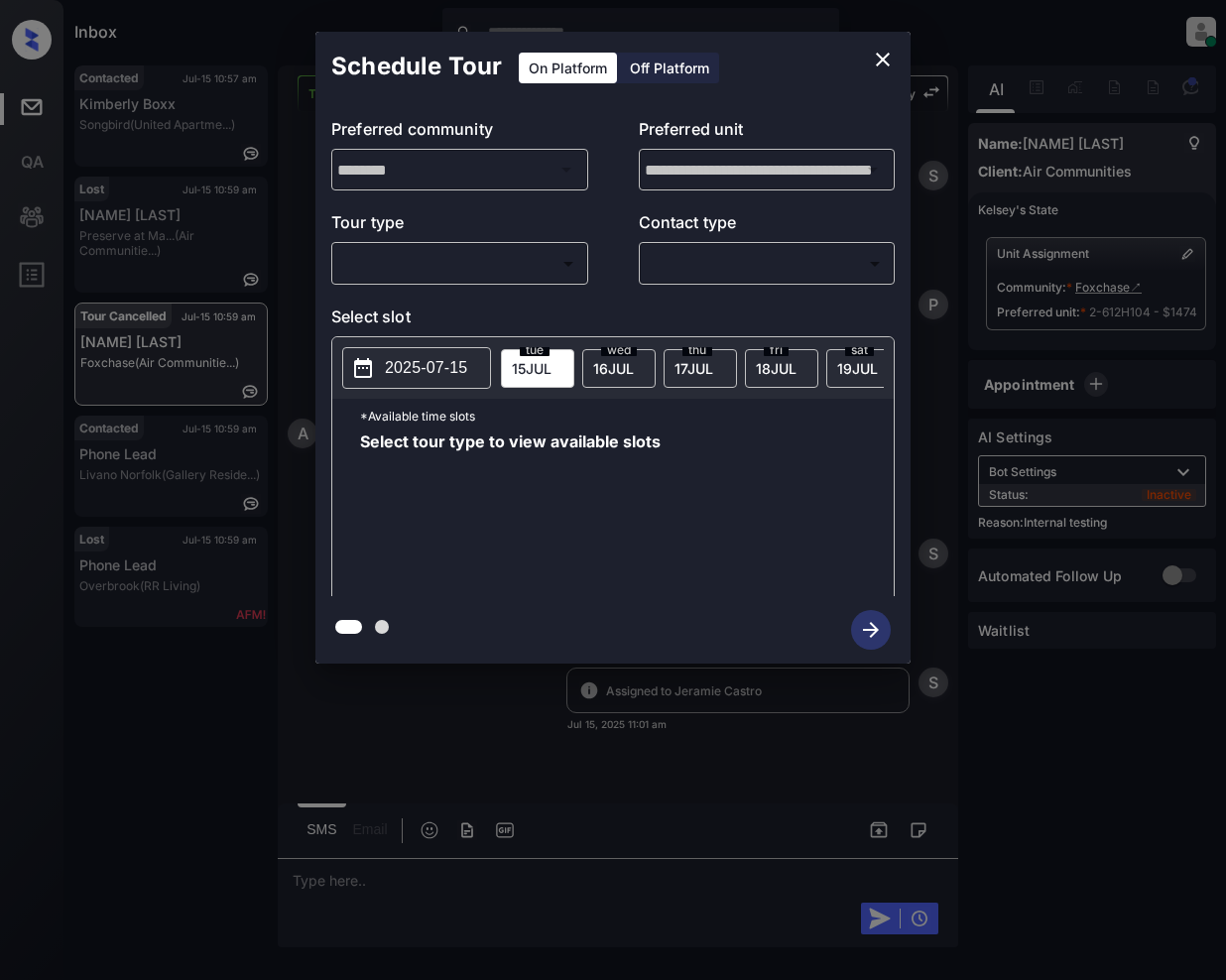 click 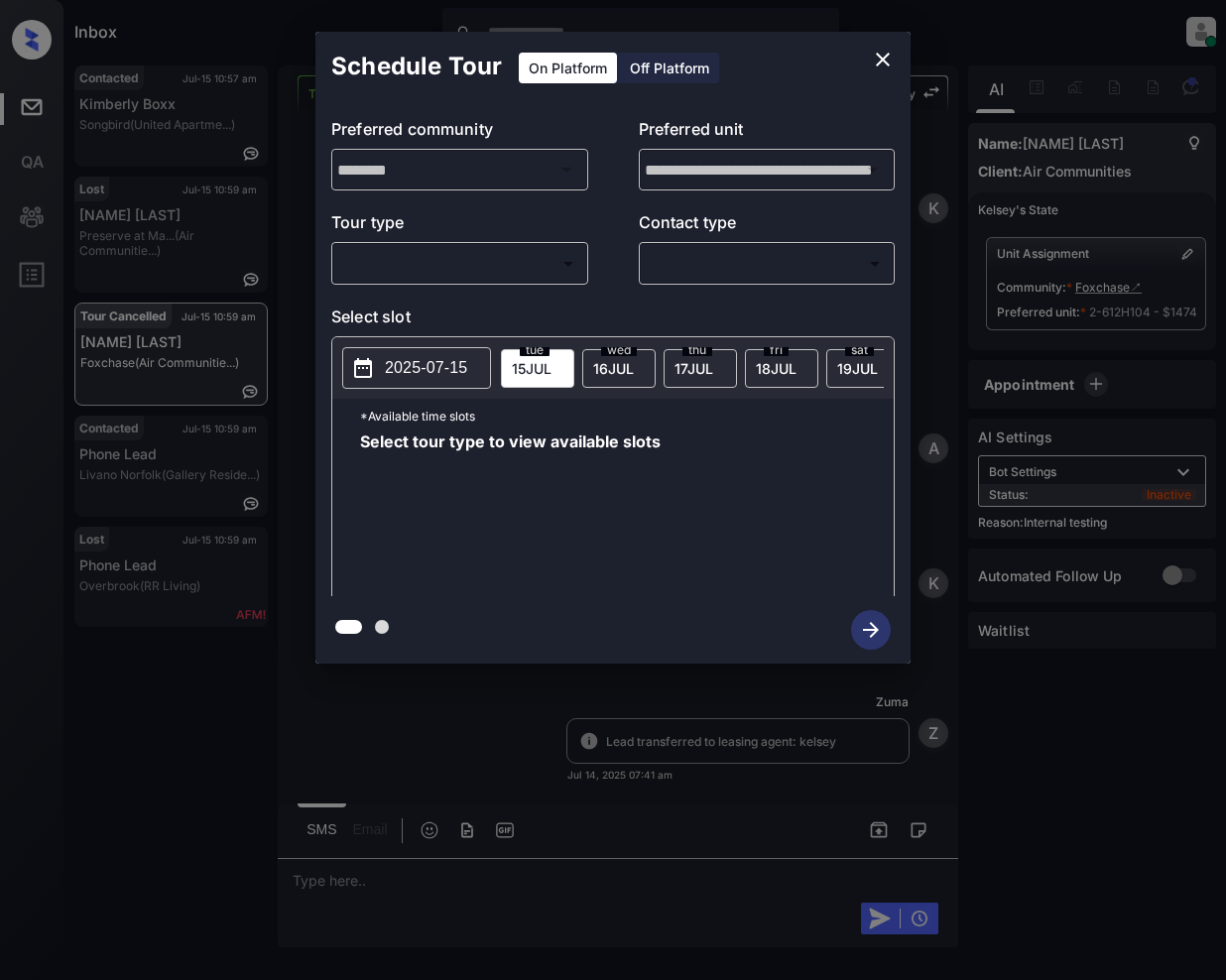 scroll, scrollTop: 0, scrollLeft: 0, axis: both 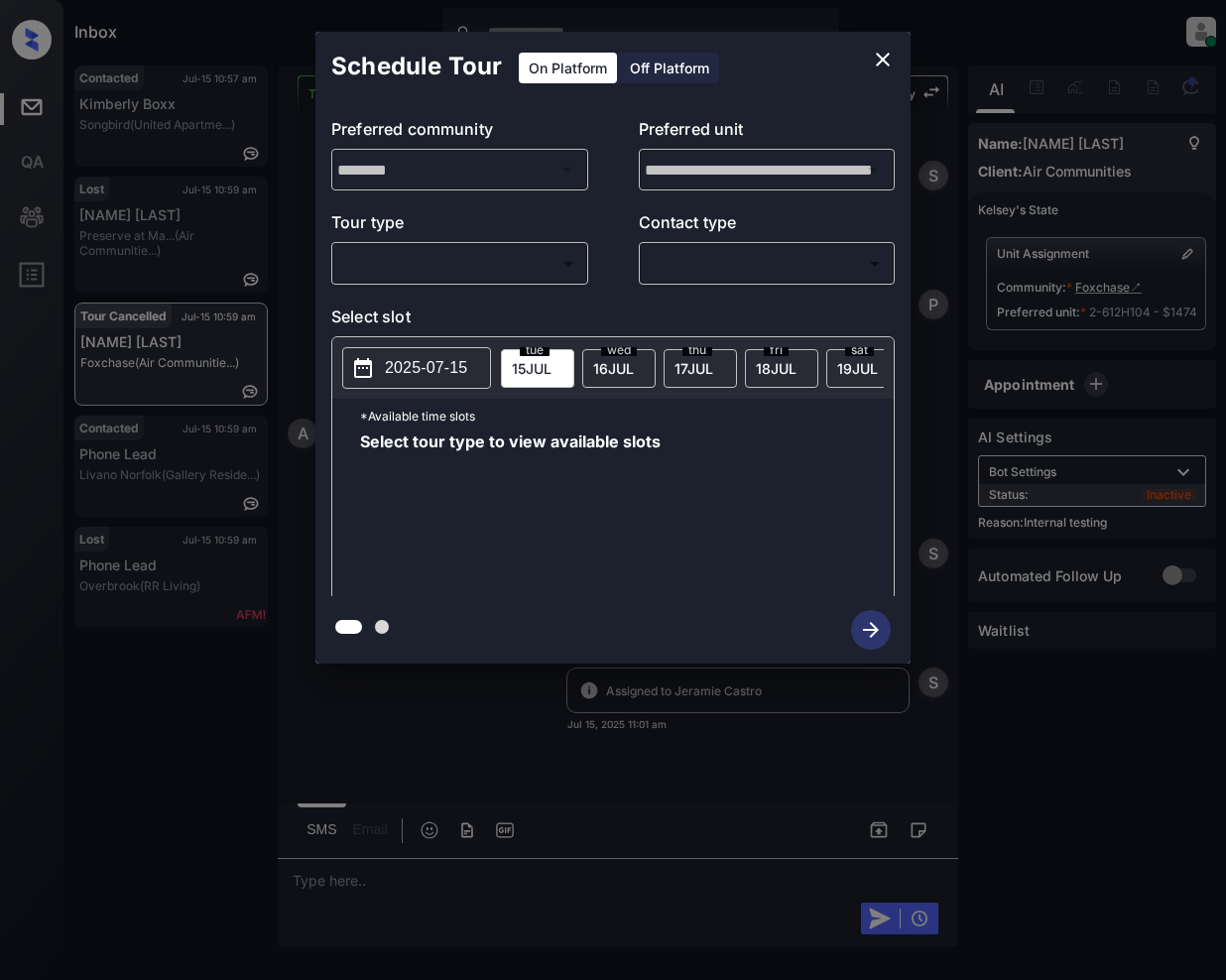 click on "Inbox [NAME] [LAST] Online Set yourself   offline Set yourself   on break Profile Switch to  light  mode Sign out Contacted Jul-15 10:57 am   [NAME] [LAST] (United Apartme...) Lost Jul-15 10:59 am   [NAME] [LAST] Preserve at Ma...  (Air Communitie...) Tour Cancelled Jul-15 10:59 am   [NAME] [LAST] Foxchase  (Air Communitie...) Contacted Jul-15 10:59 am   Phone Lead Livano Norfolk  (Gallery Reside...) Lost Jul-15 10:59 am   Phone Lead Overbrook  (RR Living) Tour Scheduled Lost Lead Sentiment: Angry Upon sliding the acknowledgement:  Lead will move to lost stage. * ​ SMS and call option will be set to opt out. AFM will be turned off for the lead. [NAME] [LAST] New Message [NAME] [LAST] Notes Note:  - Paste this link into your browser to view [NAME]'s conversation with the prospect Jul 14, 2025 07:41 am  Sync'd w  entrata [NAME] New Message Agent Jul 14, 2025 07:41 am A New Message [NAME] [NAME]" at bounding box center [613, 490] 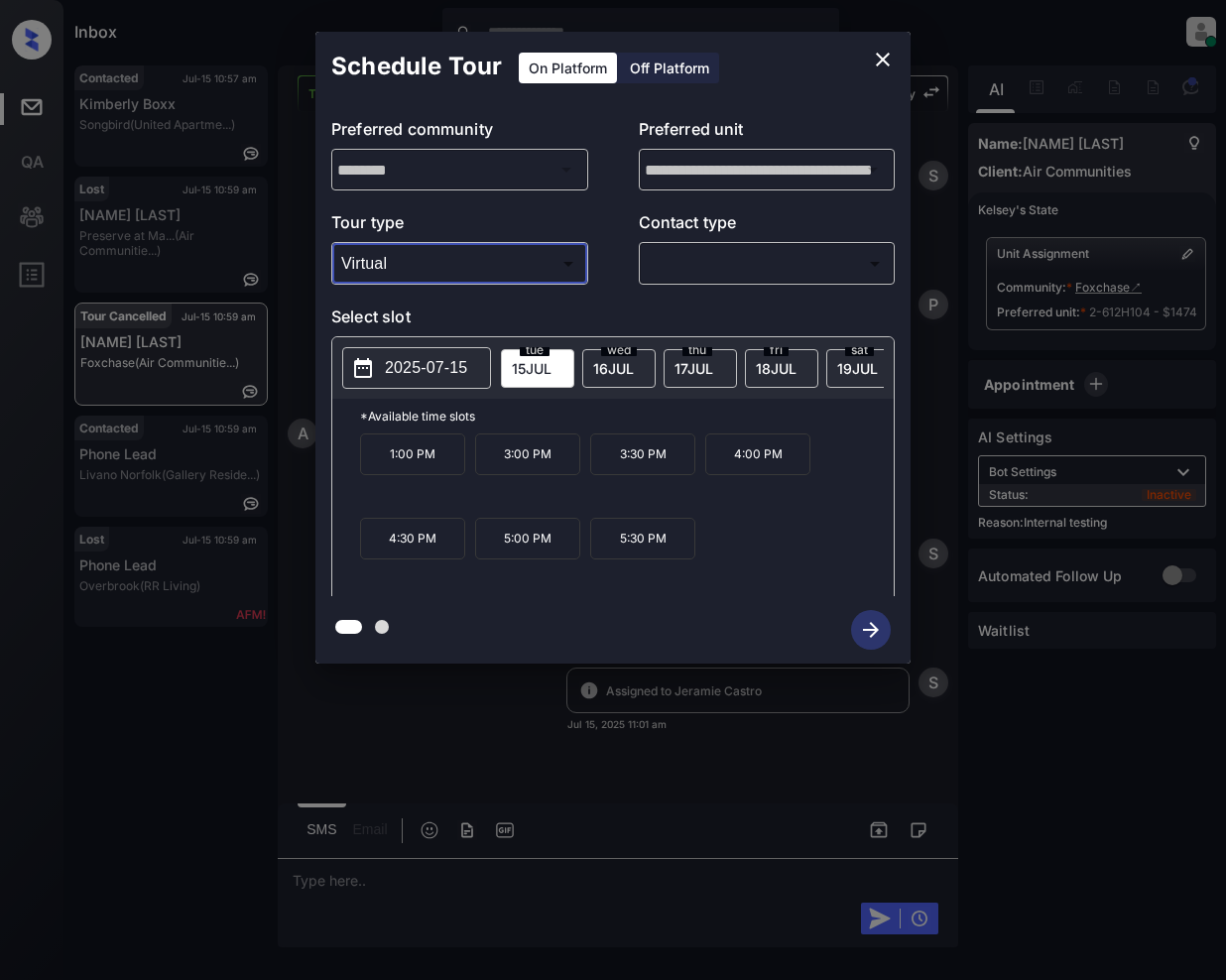 type on "*******" 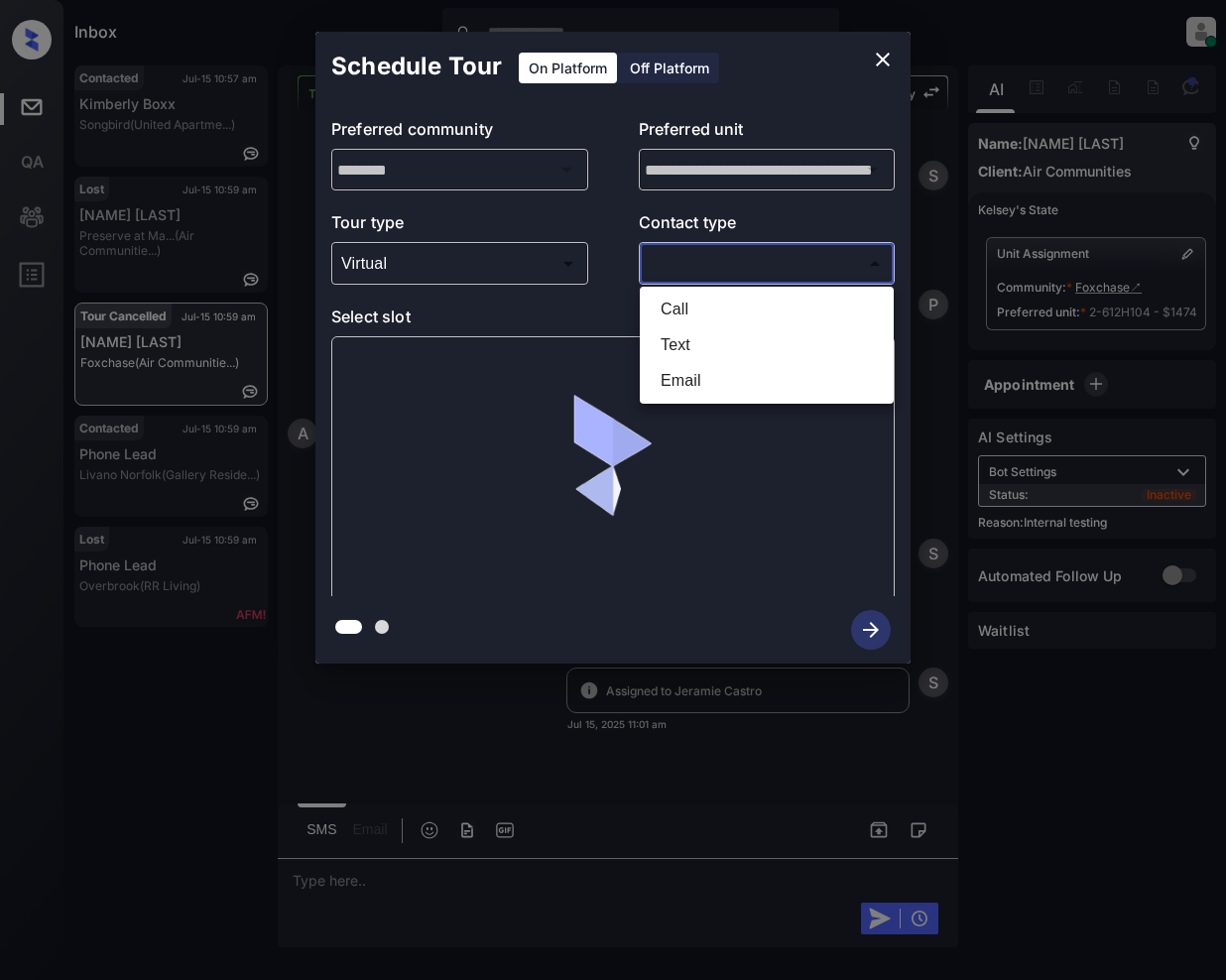 click on "Inbox [NAME] [LAST] Online Set yourself   offline Set yourself   on break Profile Switch to  light  mode Sign out Contacted Jul-15 10:57 am   [NAME] [LAST] (United Apartme...) Lost Jul-15 10:59 am   [NAME] [LAST] Preserve at Ma...  (Air Communitie...) Tour Cancelled Jul-15 10:59 am   [NAME] [LAST] Foxchase  (Air Communitie...) Contacted Jul-15 10:59 am   Phone Lead Livano Norfolk  (Gallery Reside...) Lost Jul-15 10:59 am   Phone Lead Overbrook  (RR Living) Tour Scheduled Lost Lead Sentiment: Angry Upon sliding the acknowledgement:  Lead will move to lost stage. * ​ SMS and call option will be set to opt out. AFM will be turned off for the lead. [NAME] [LAST] New Message [NAME] [LAST] Notes Note:  - Paste this link into your browser to view [NAME]'s conversation with the prospect Jul 14, 2025 07:41 am  Sync'd w  entrata [NAME] New Message Agent Jul 14, 2025 07:41 am A New Message [NAME] [NAME]" at bounding box center [613, 490] 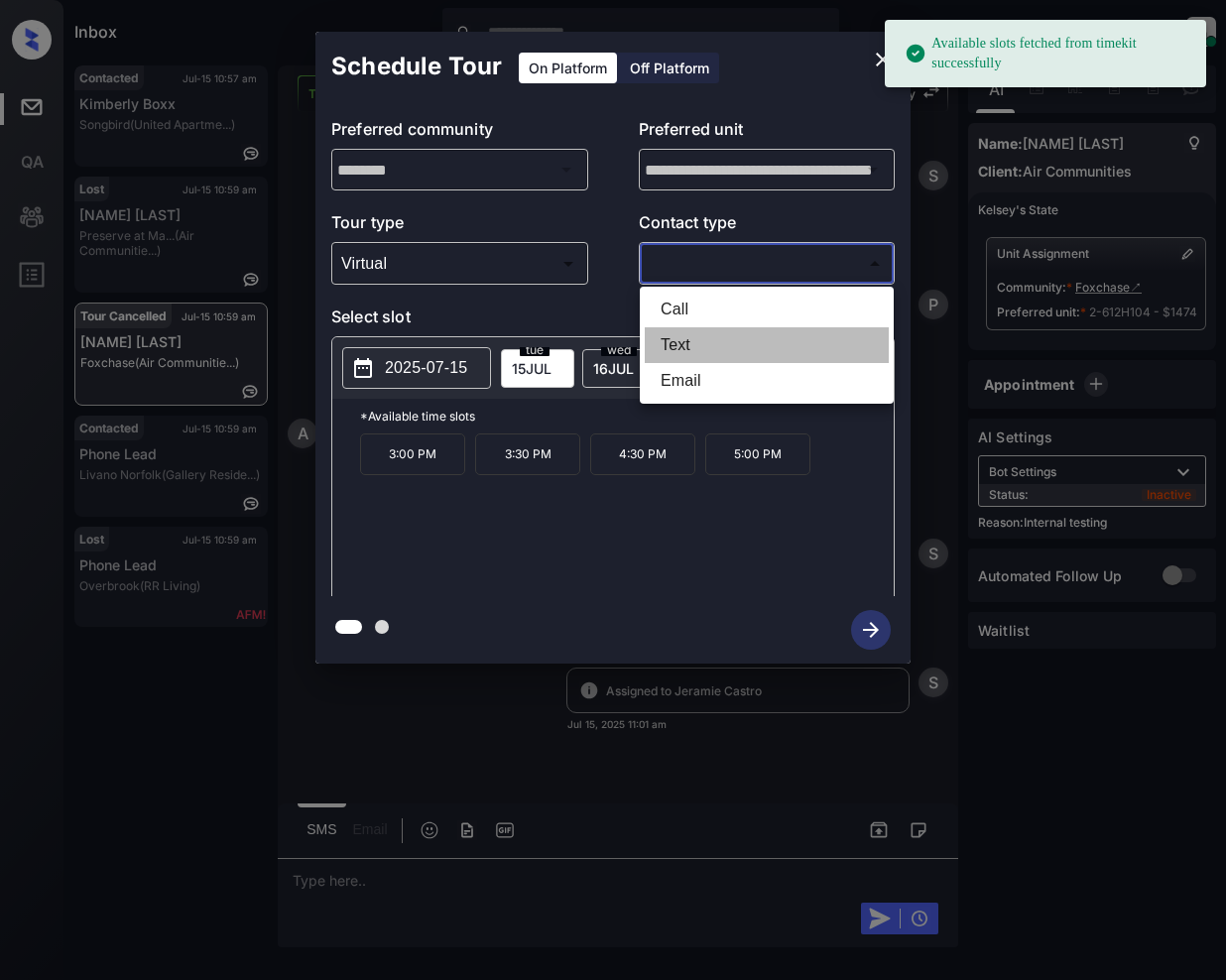 click on "Text" at bounding box center [767, 345] 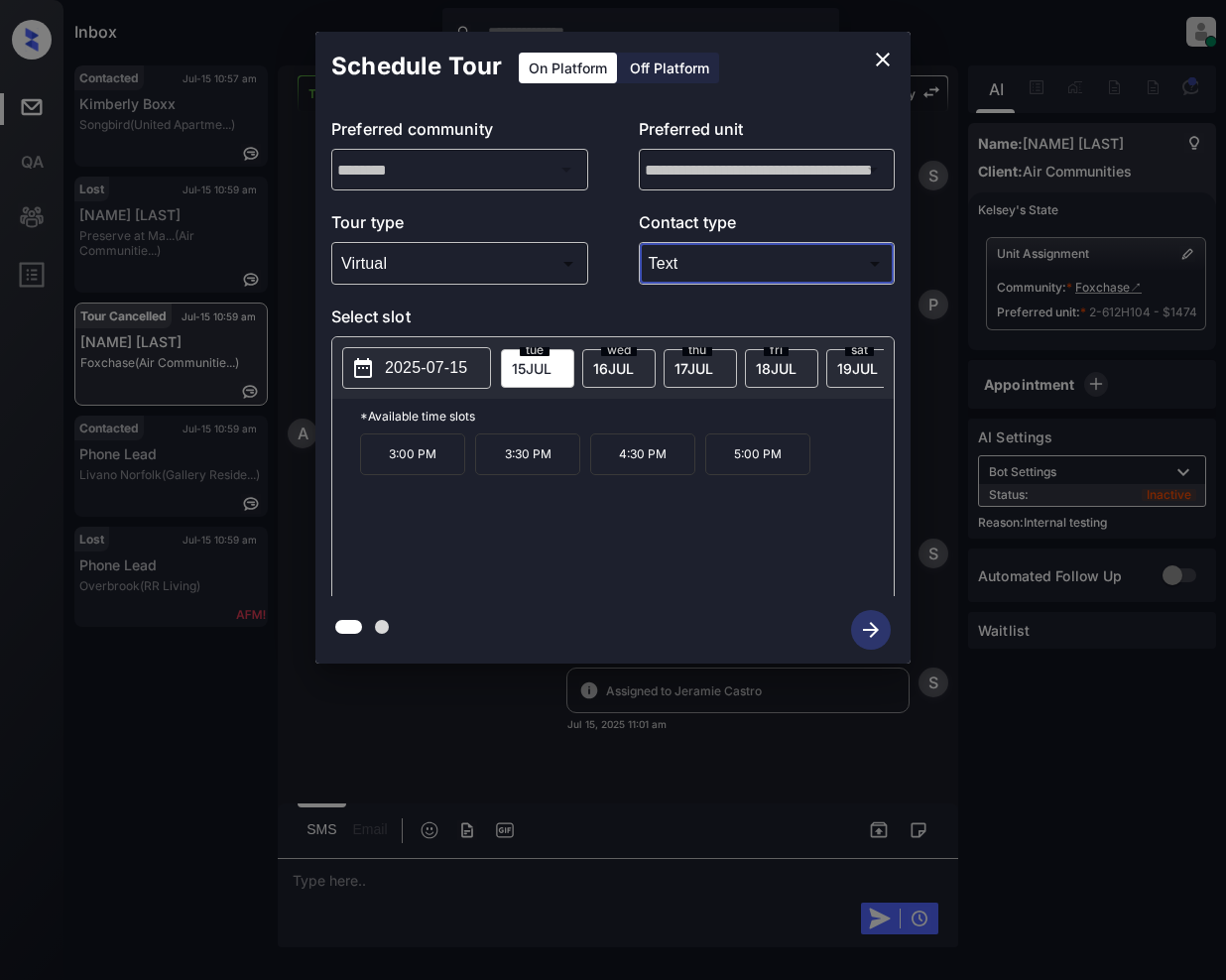 click 